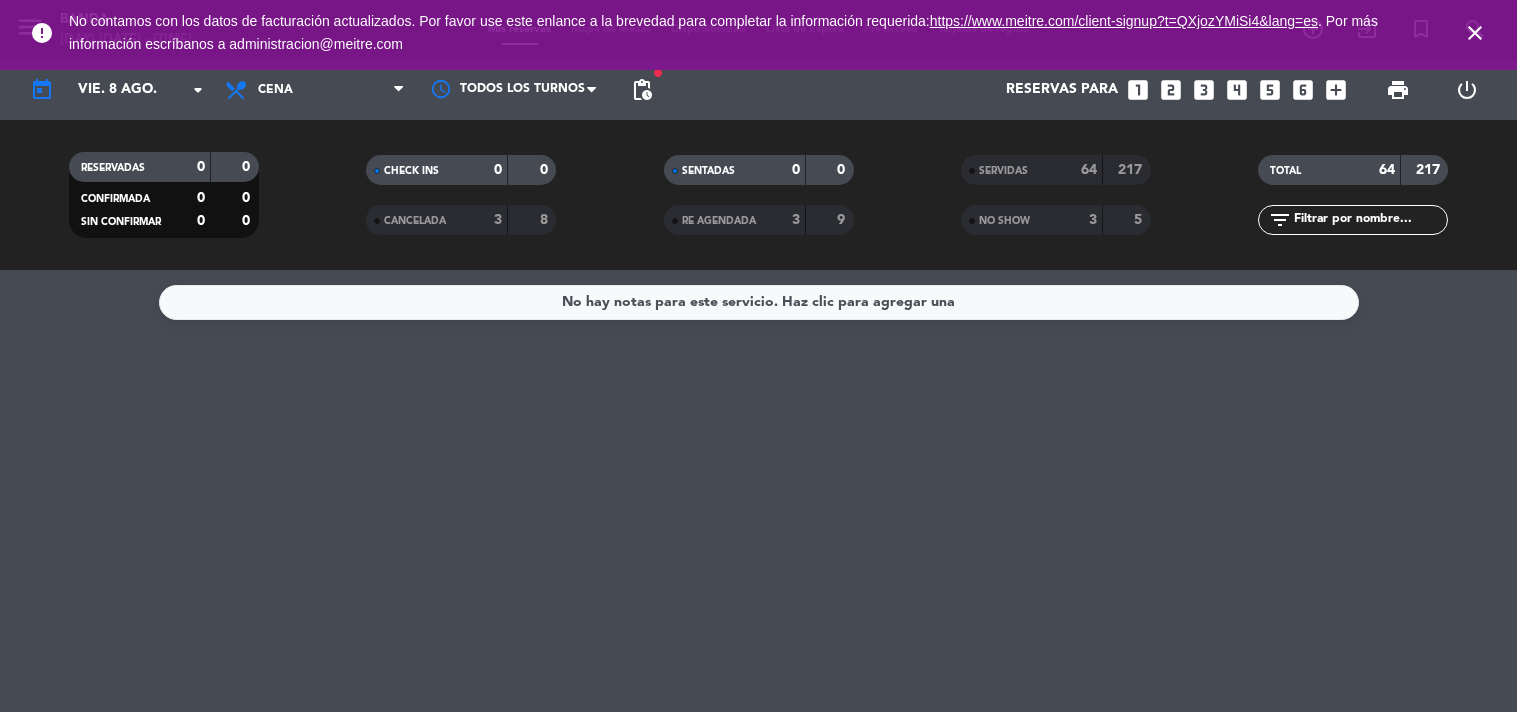 scroll, scrollTop: 0, scrollLeft: 0, axis: both 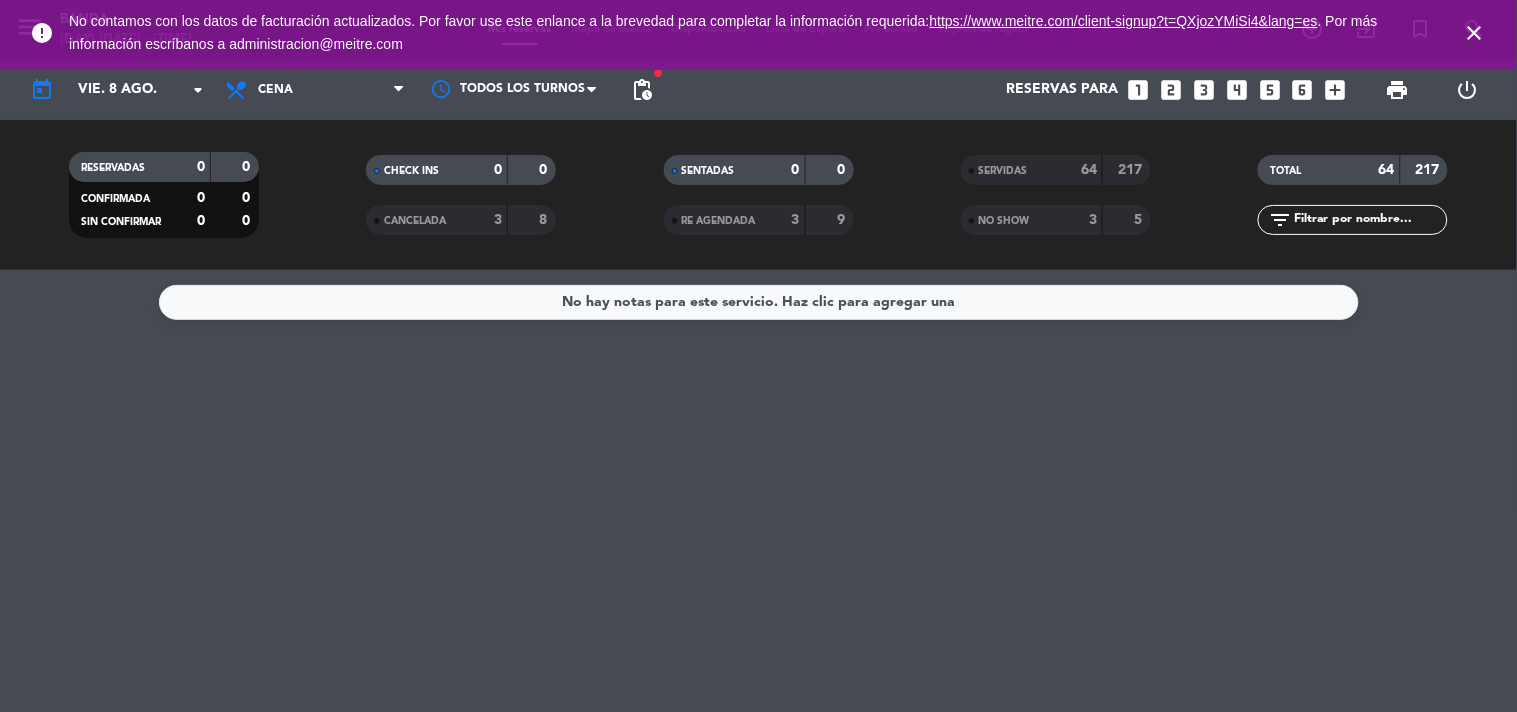click on "217" 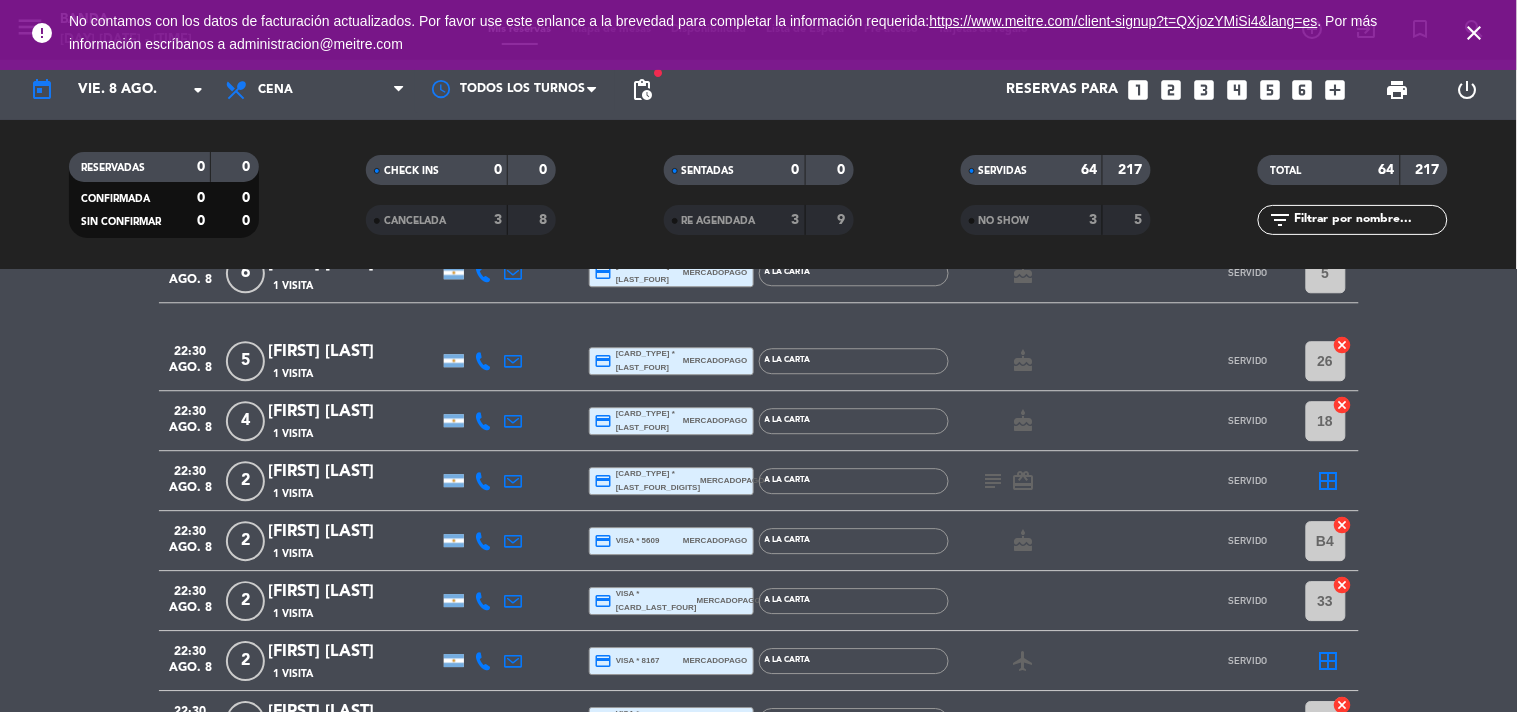 scroll, scrollTop: 3354, scrollLeft: 0, axis: vertical 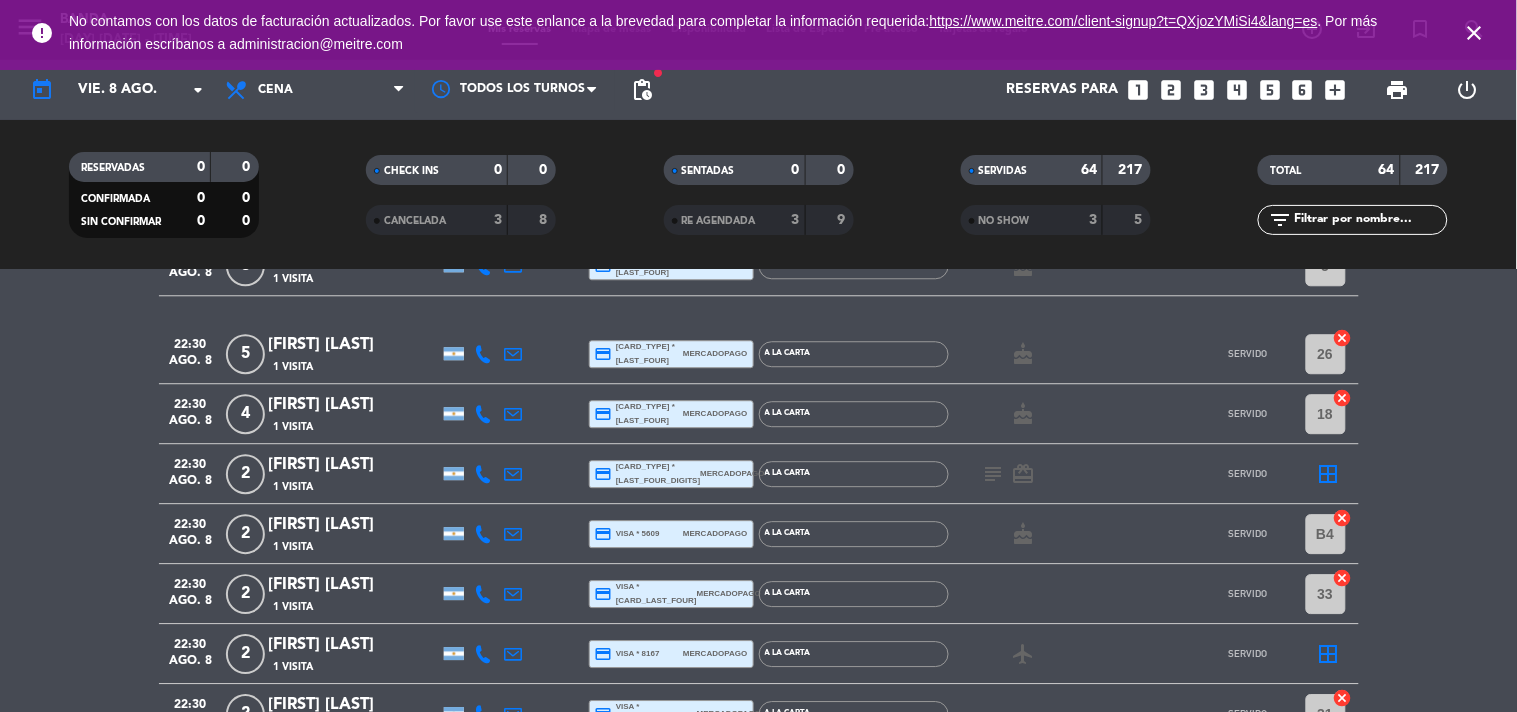 click on "close" at bounding box center (1475, 33) 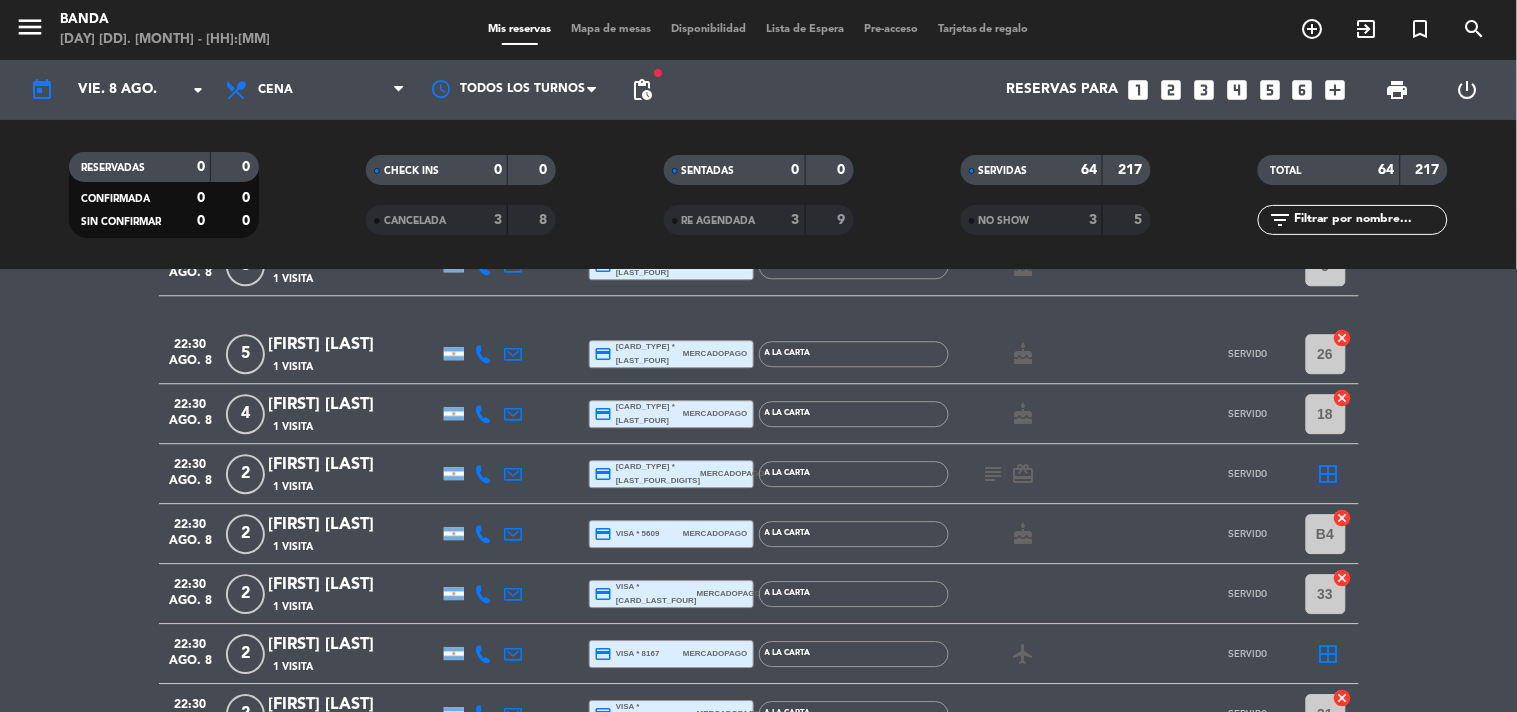 click on "Tarjetas de regalo" at bounding box center (983, 29) 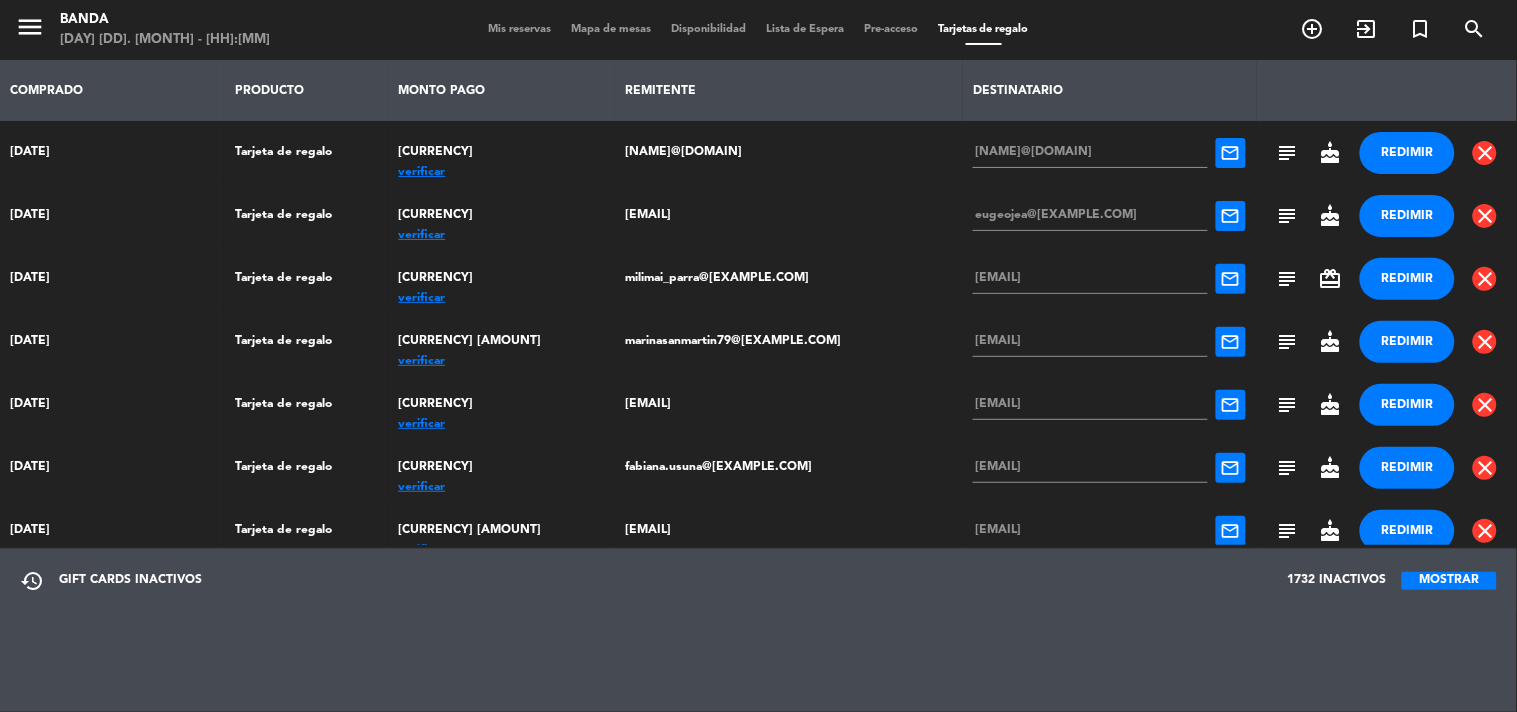 click on "Tarjetas de regalo" at bounding box center [983, 29] 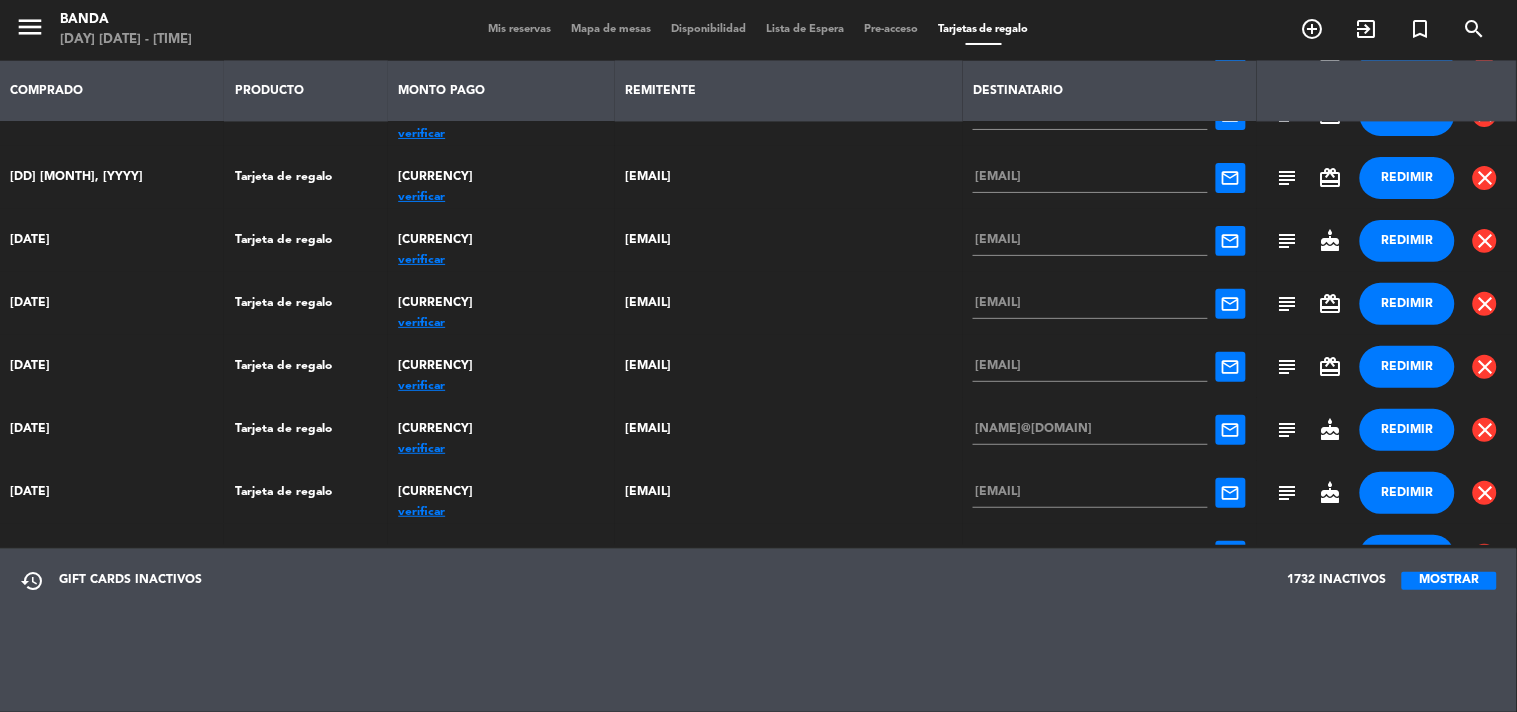 scroll, scrollTop: 6970, scrollLeft: 0, axis: vertical 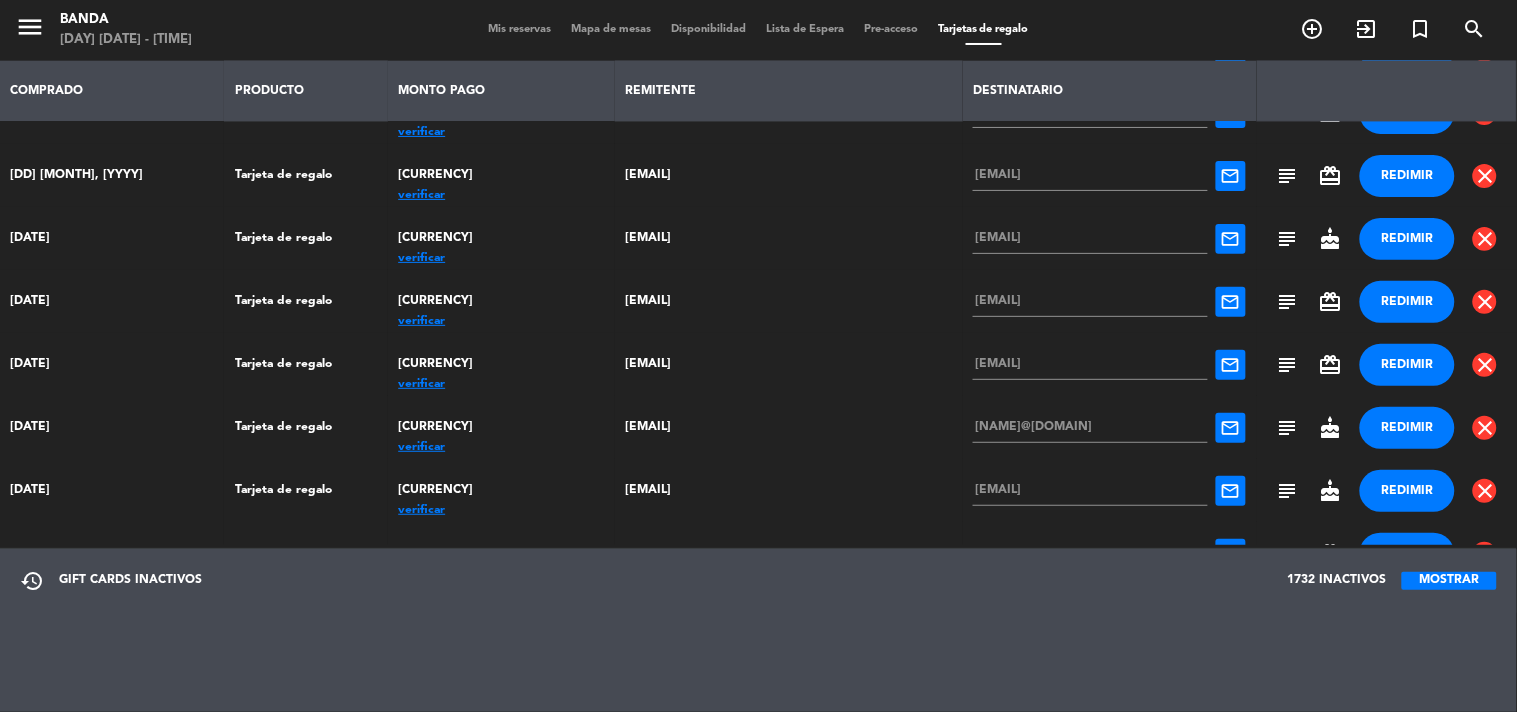 drag, startPoint x: 1015, startPoint y: 32, endPoint x: 377, endPoint y: 443, distance: 758.9236 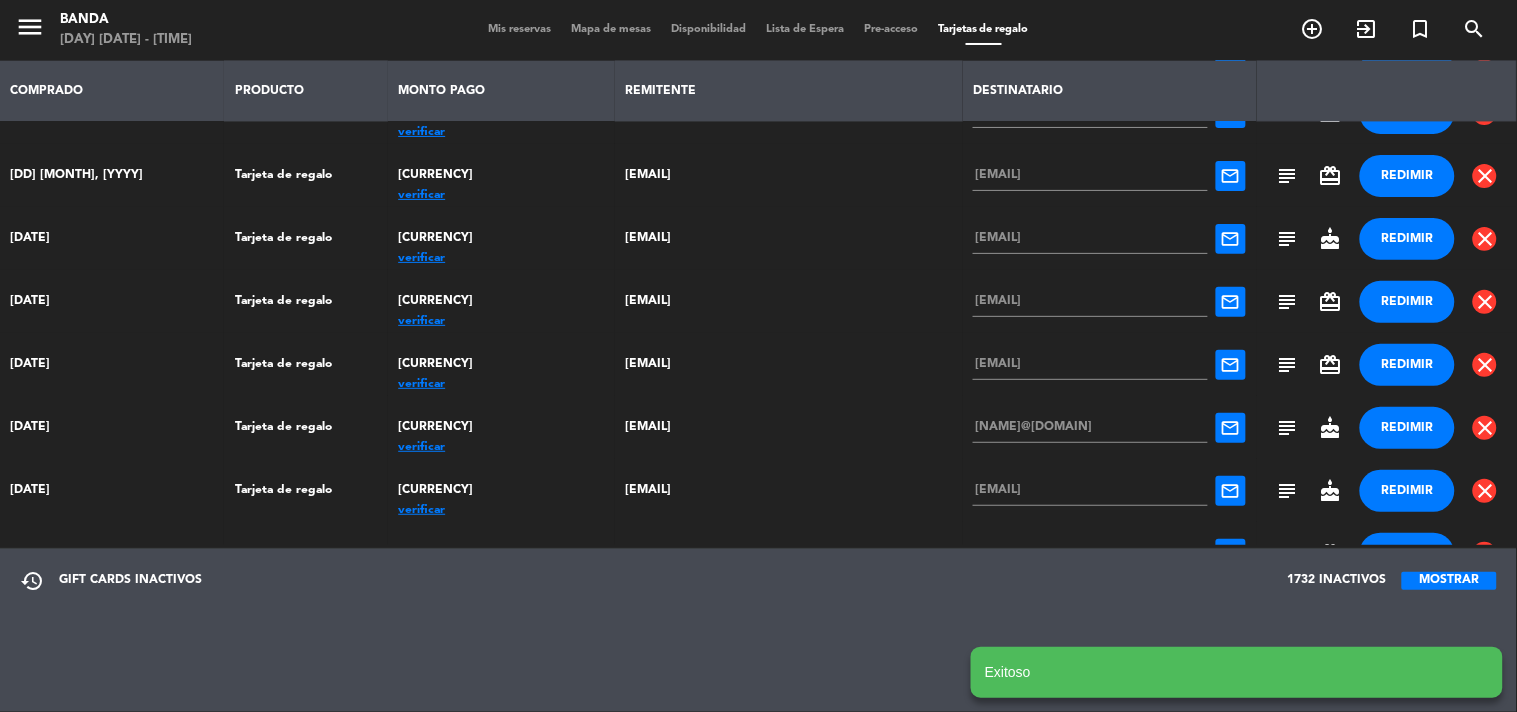 click on "REDIMIR" at bounding box center [1407, 428] 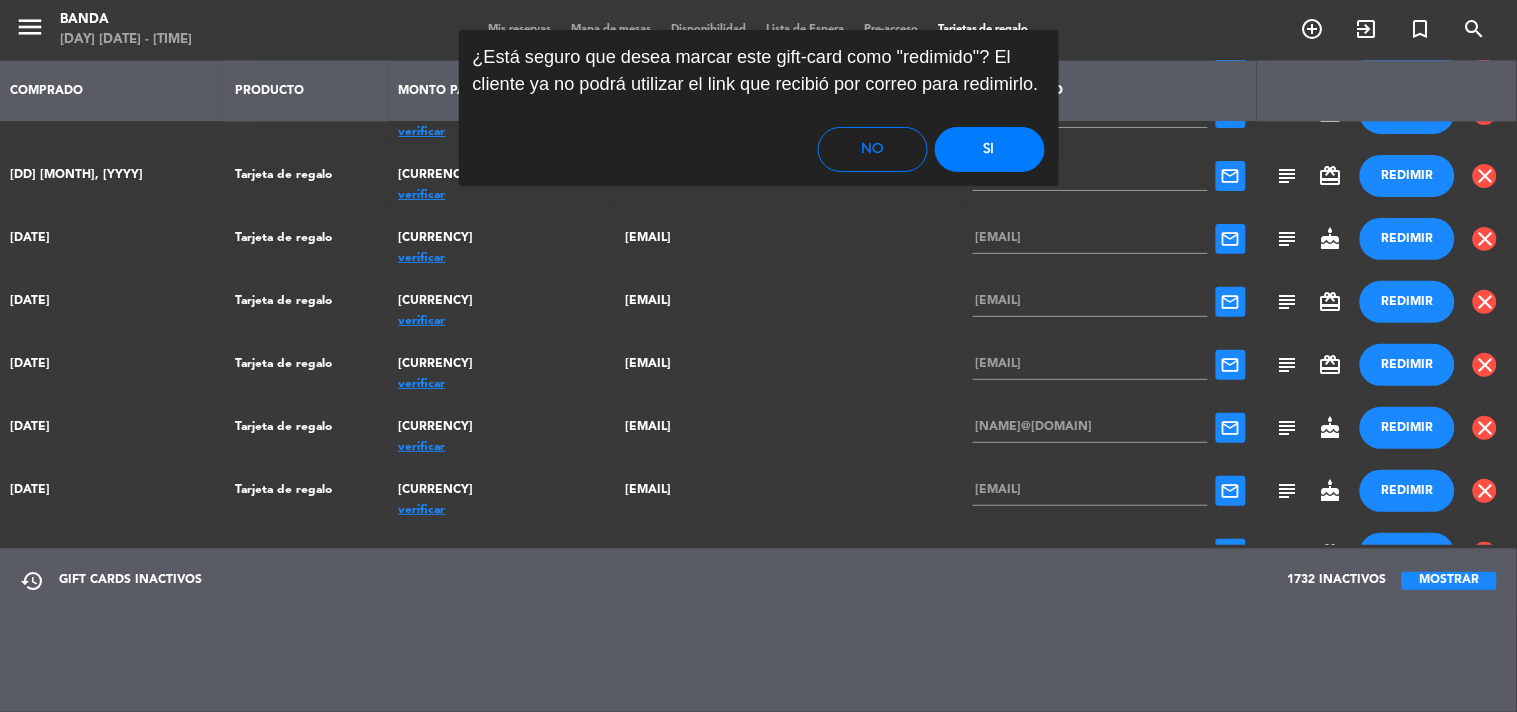 click on "¿Está seguro que desea marcar este gift-card como "redimido"? El cliente ya no podrá utilizar el link que recibió por correo para redimirlo. No Si" 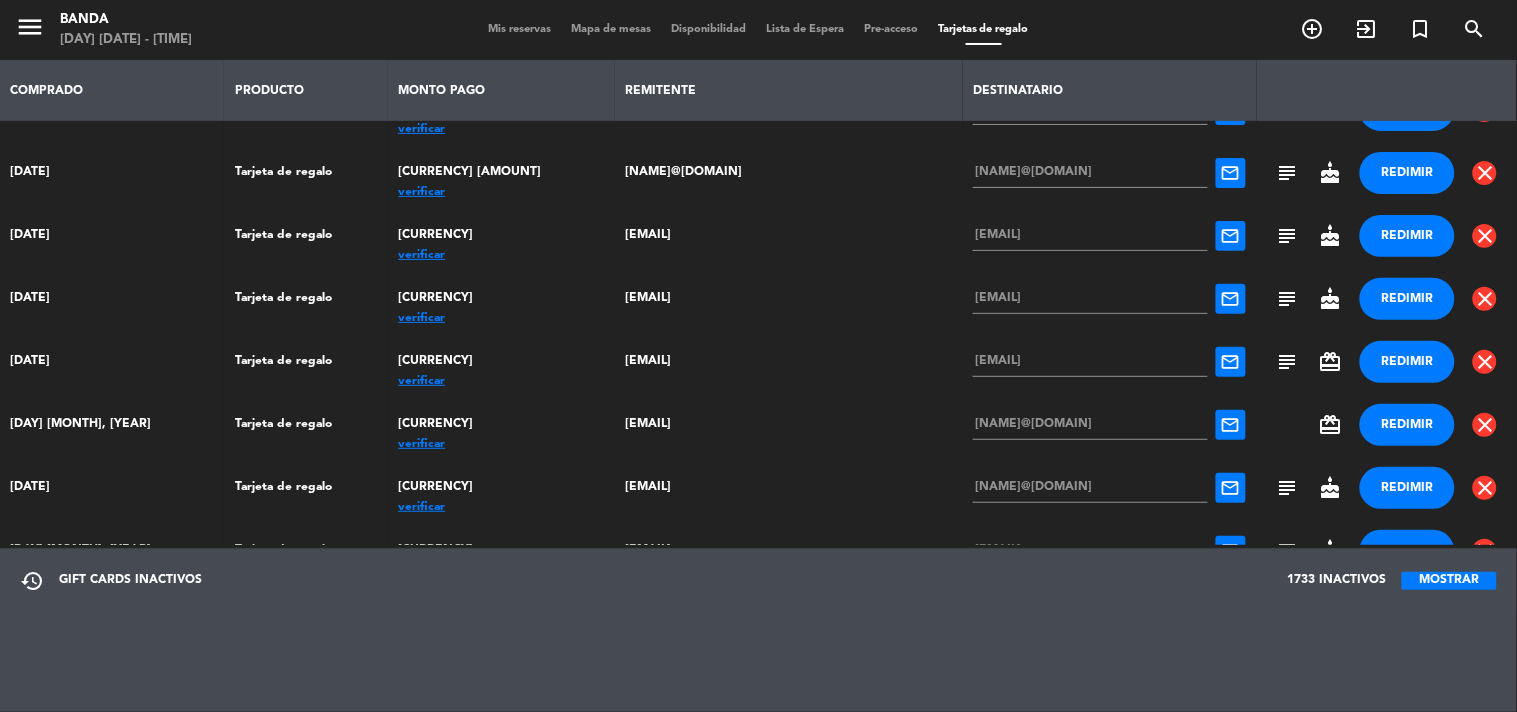 scroll, scrollTop: 7920, scrollLeft: 0, axis: vertical 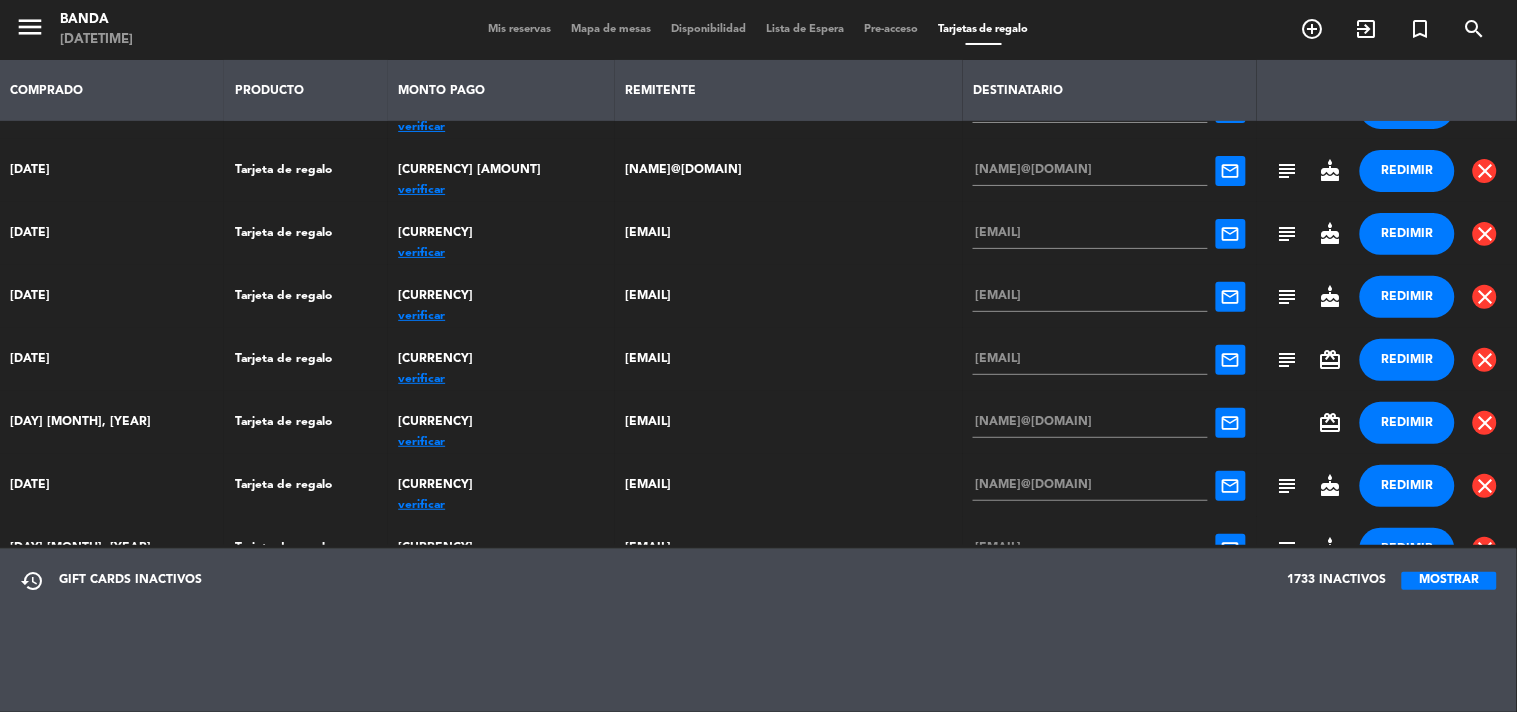 click on "Mis reservas" at bounding box center [519, 29] 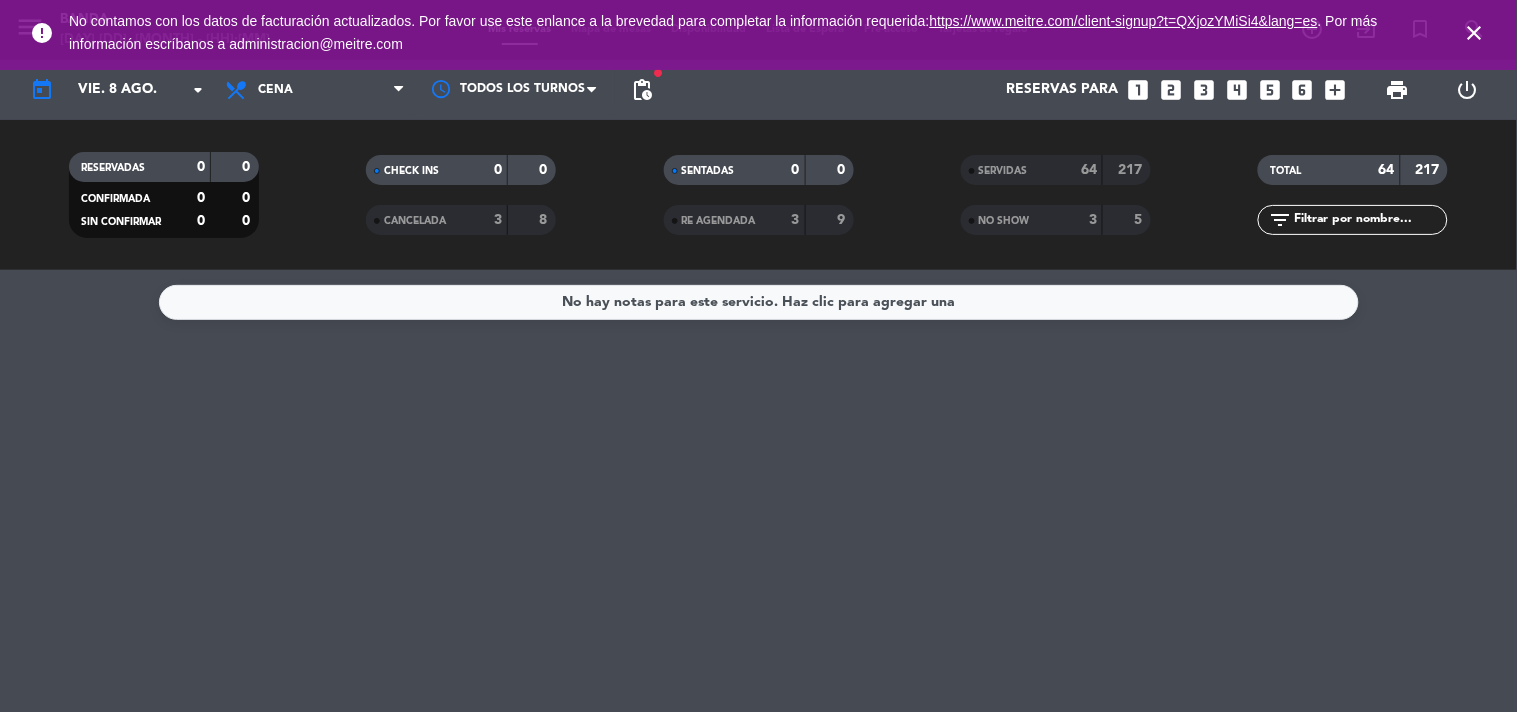 click on "looks_5" at bounding box center [1270, 90] 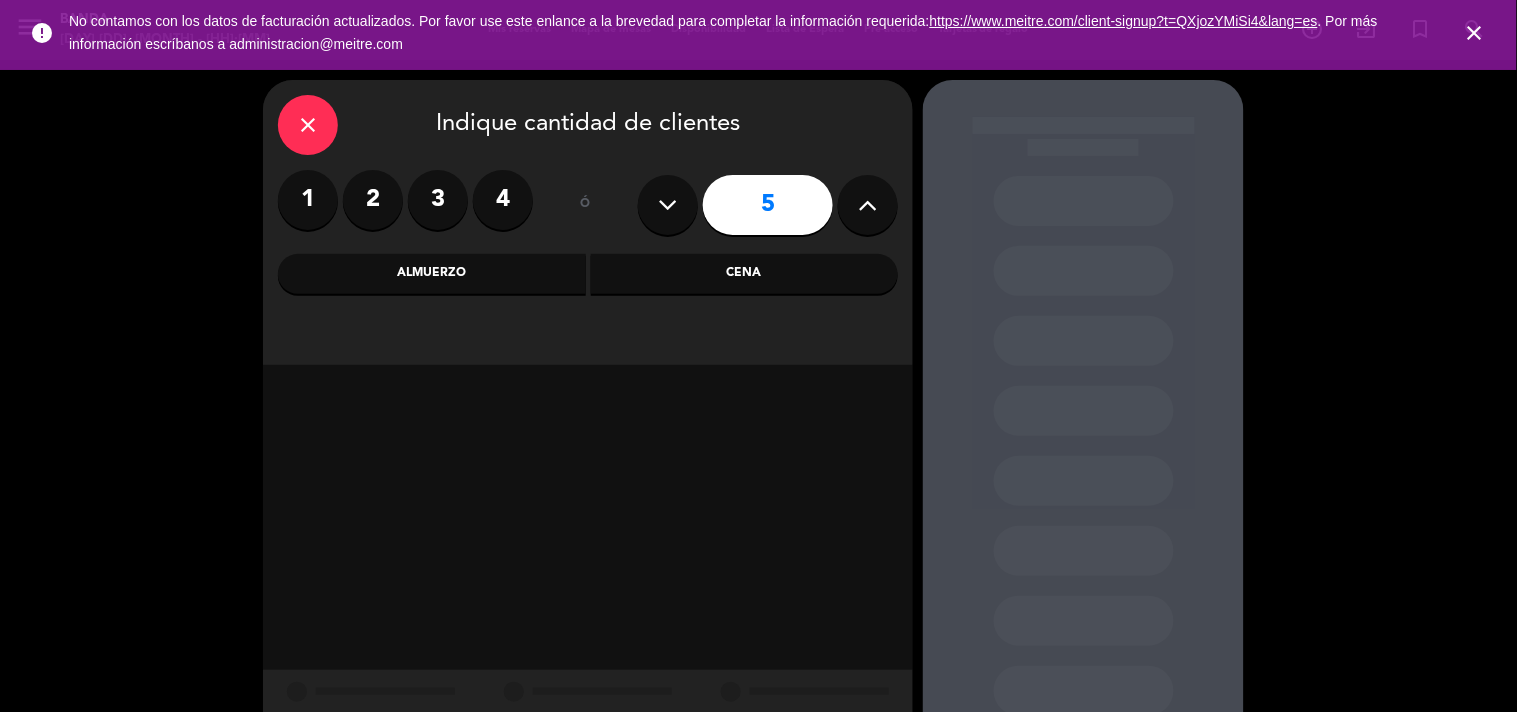 click on "Almuerzo" at bounding box center [432, 274] 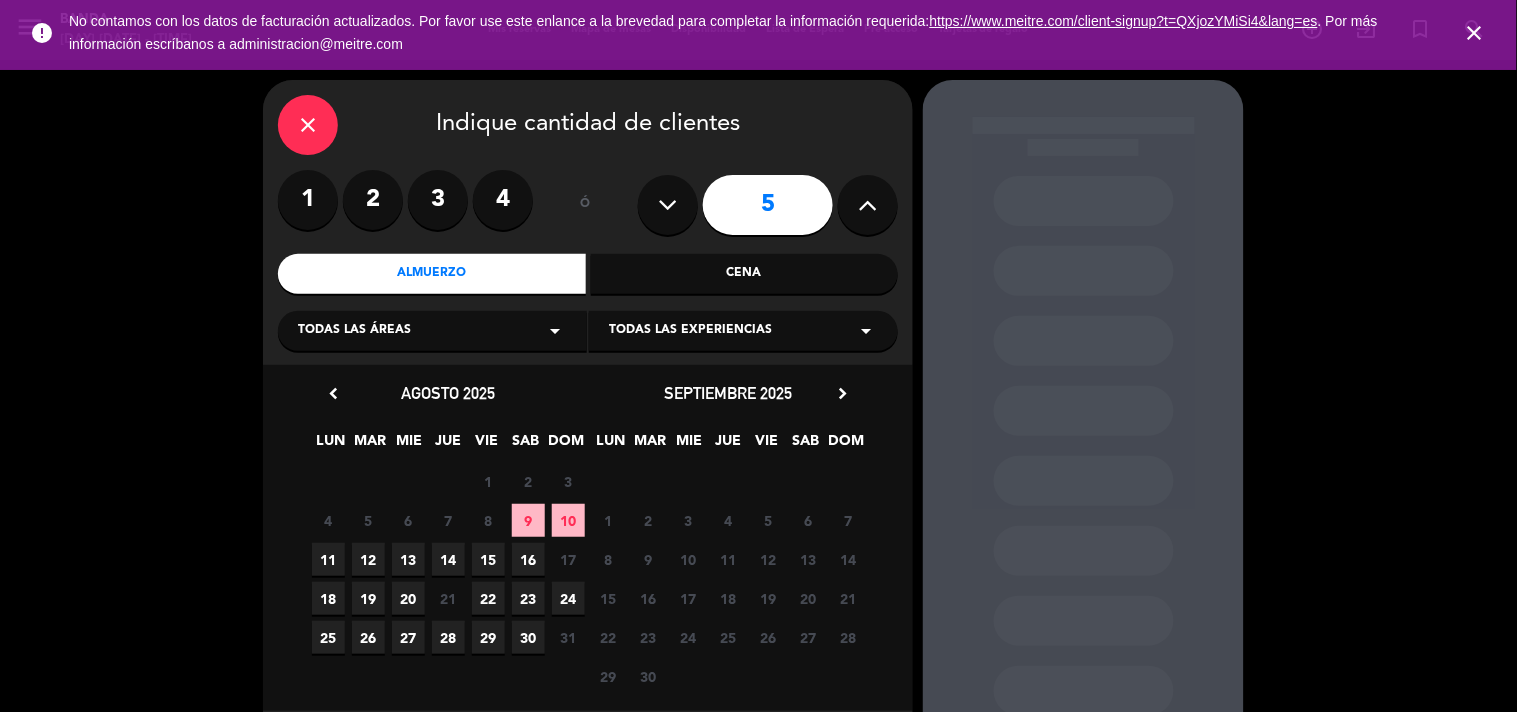 click on "15" at bounding box center (488, 559) 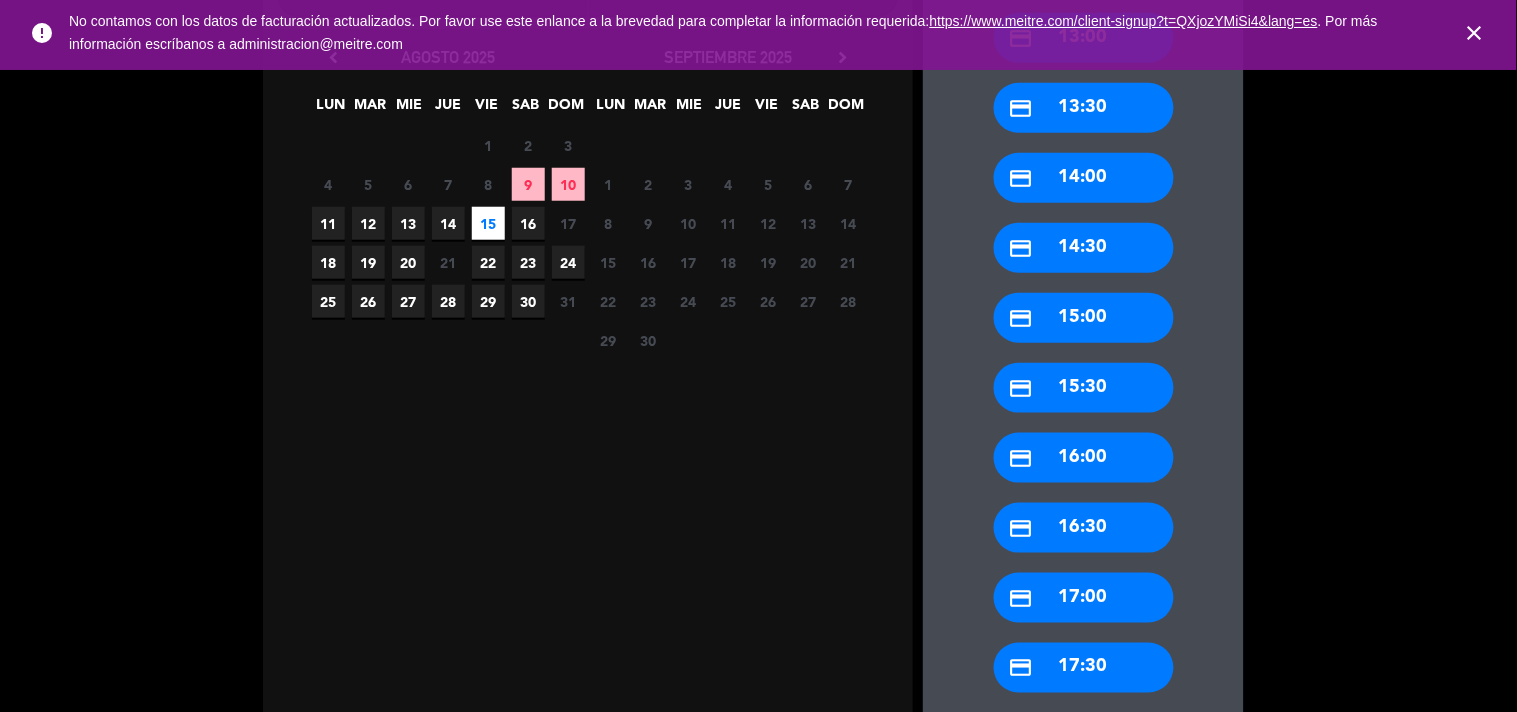 scroll, scrollTop: 512, scrollLeft: 0, axis: vertical 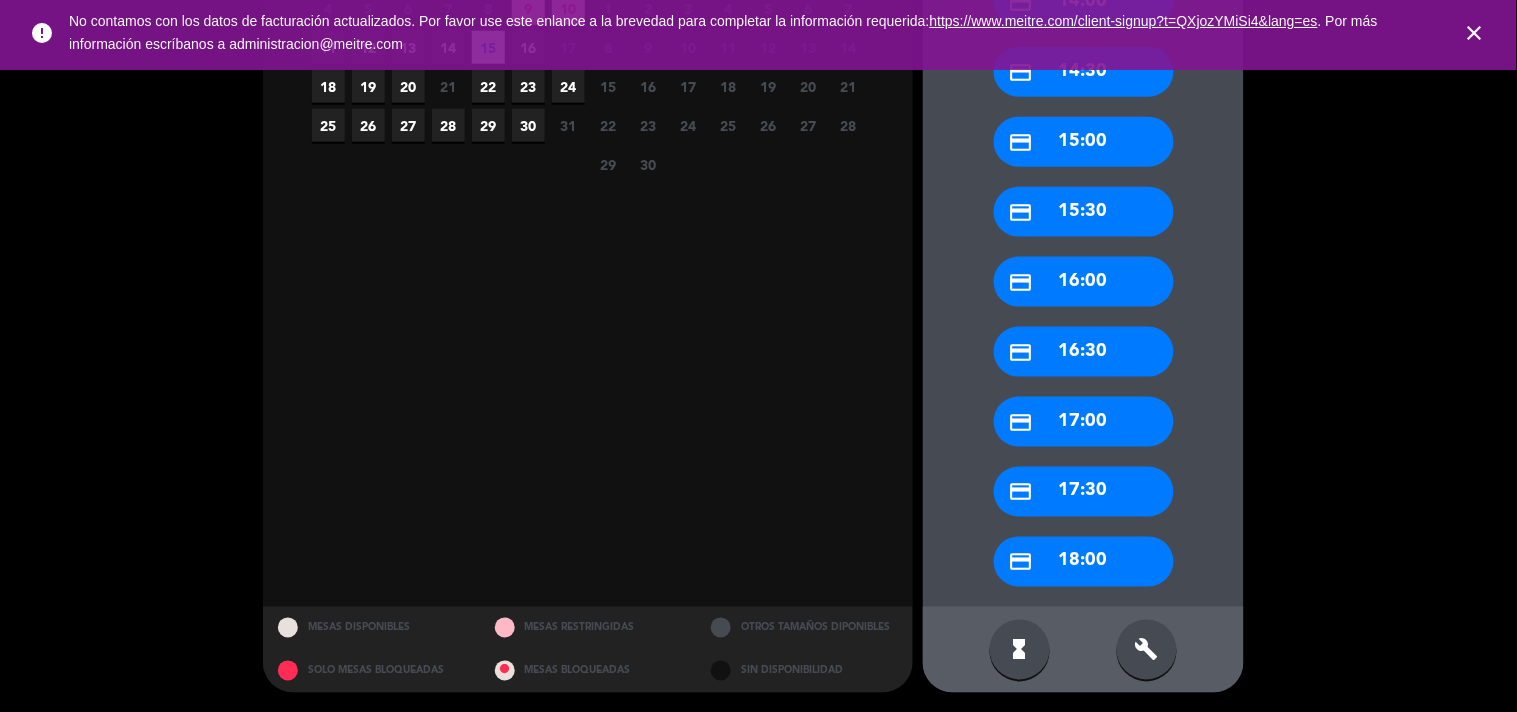 click on "build" at bounding box center (1147, 650) 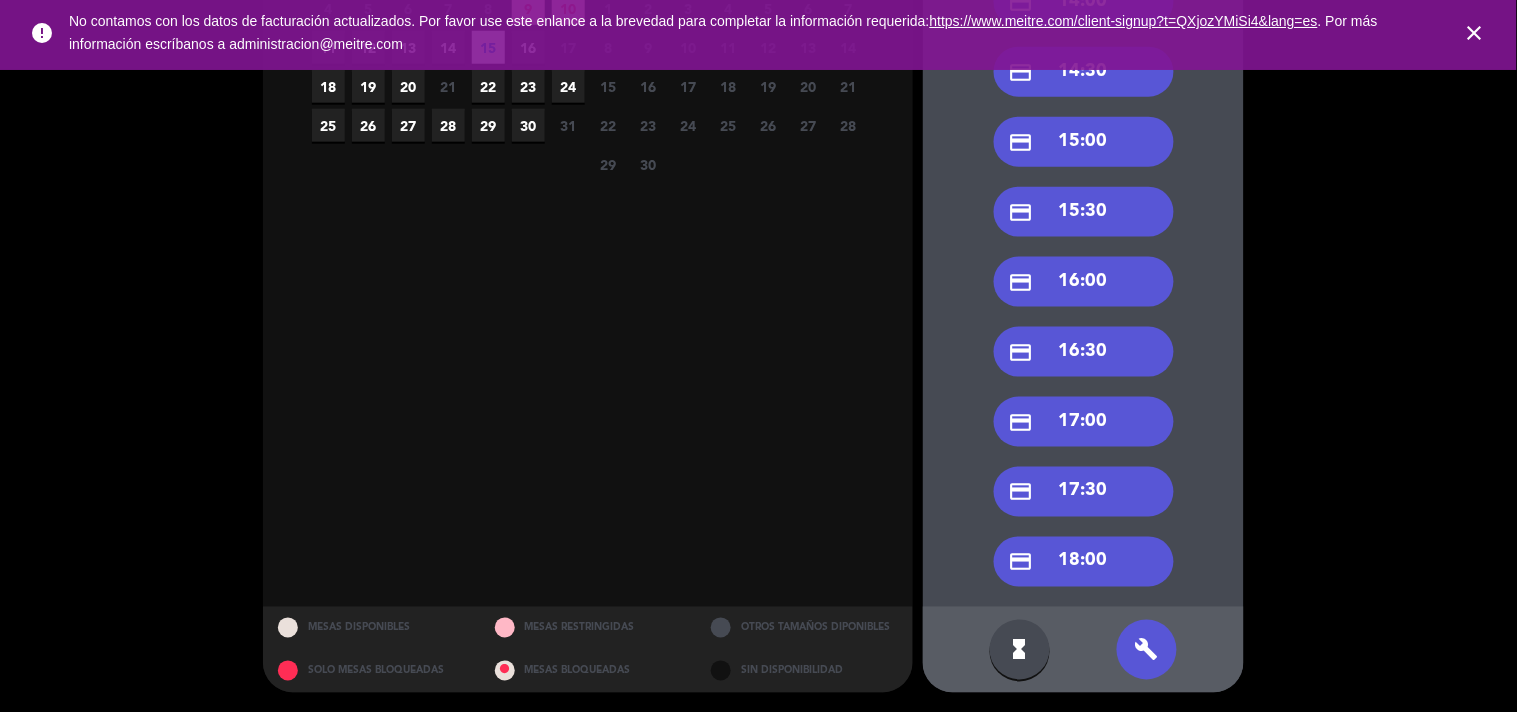click on "credit_card  15:30" at bounding box center [1084, 212] 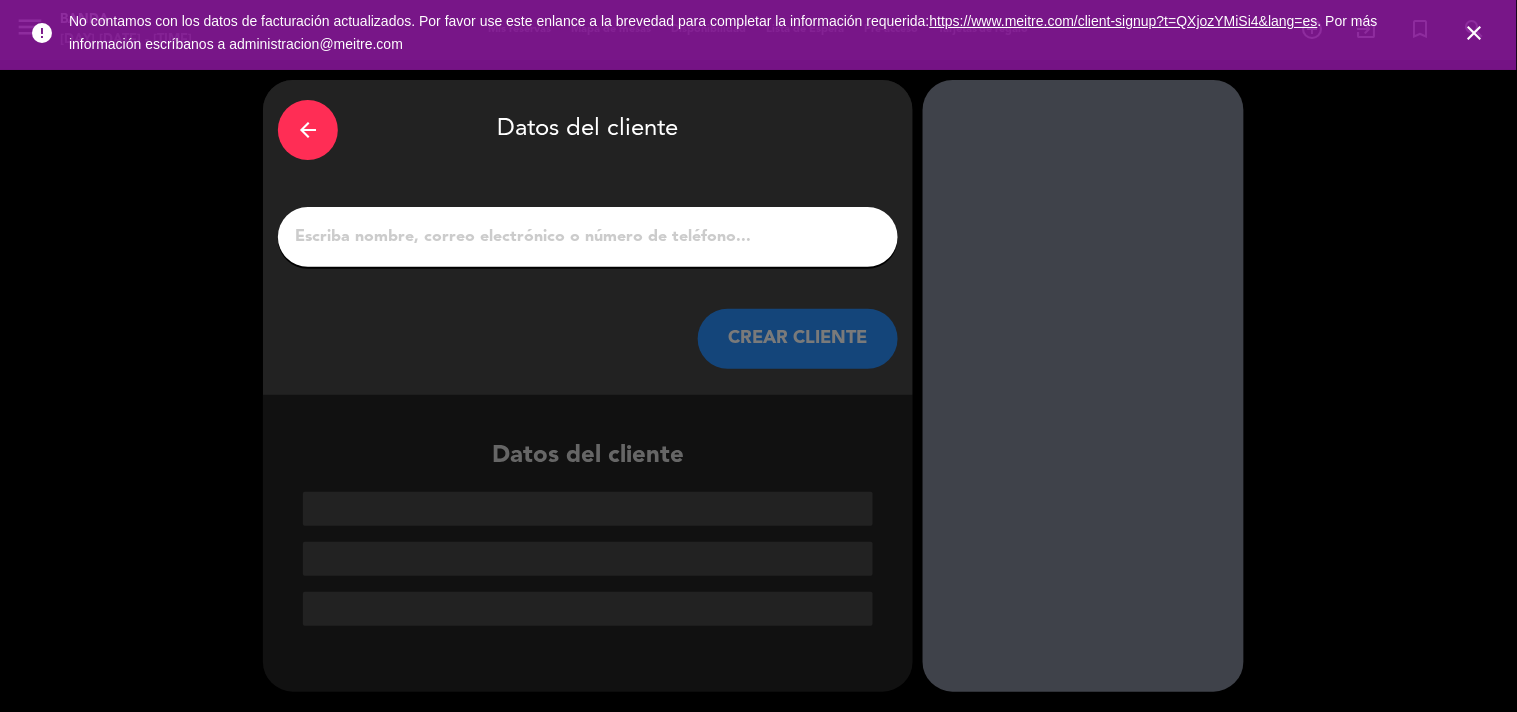 click on "1" at bounding box center [588, 237] 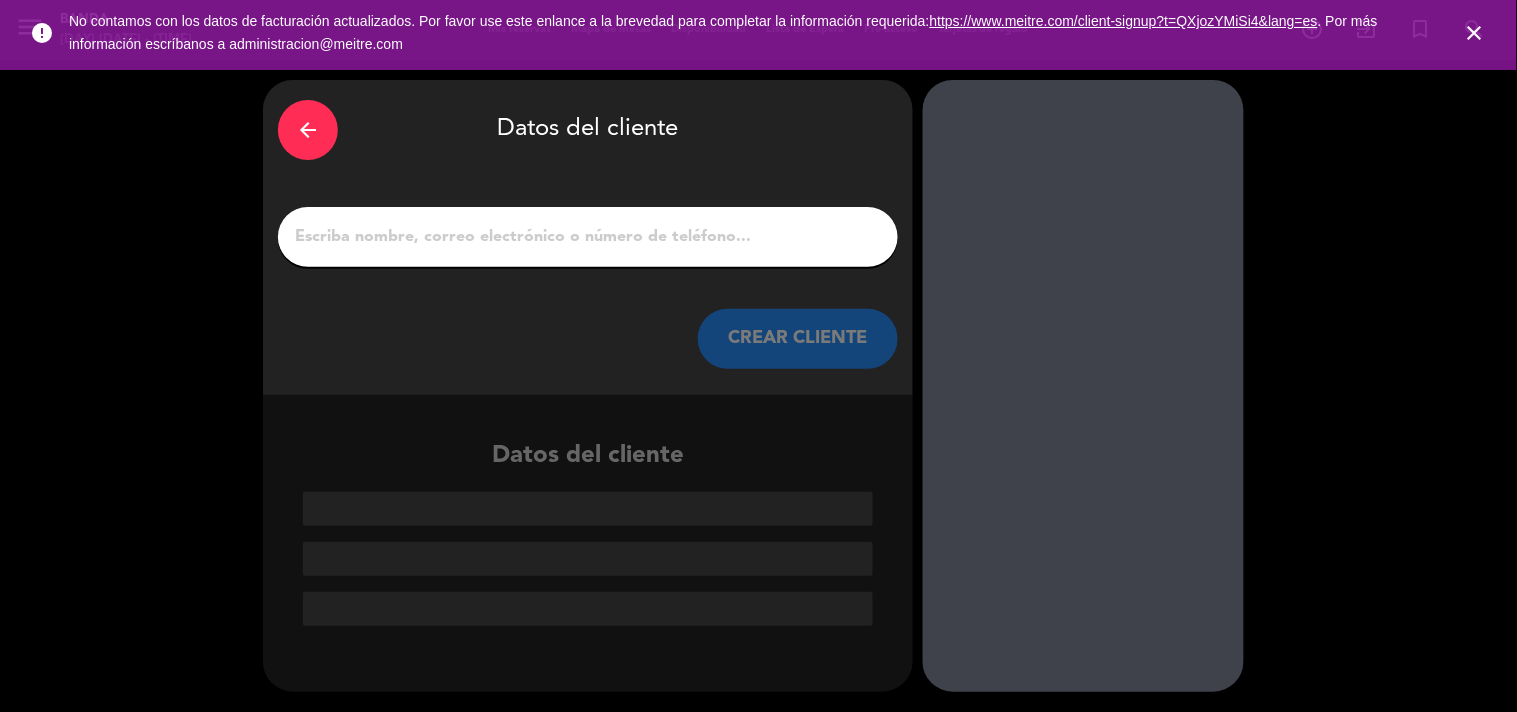 click on "1" at bounding box center (588, 237) 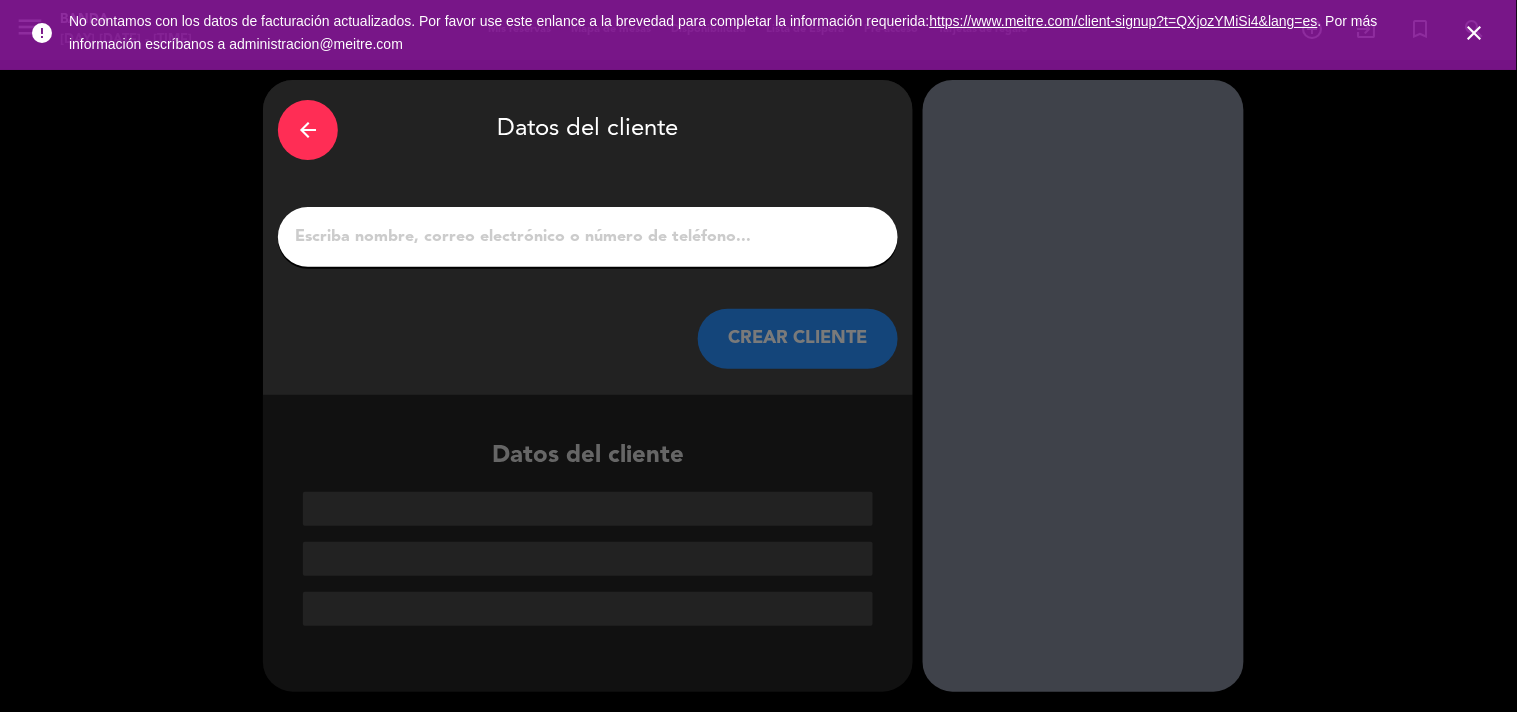 click on "1" at bounding box center (588, 237) 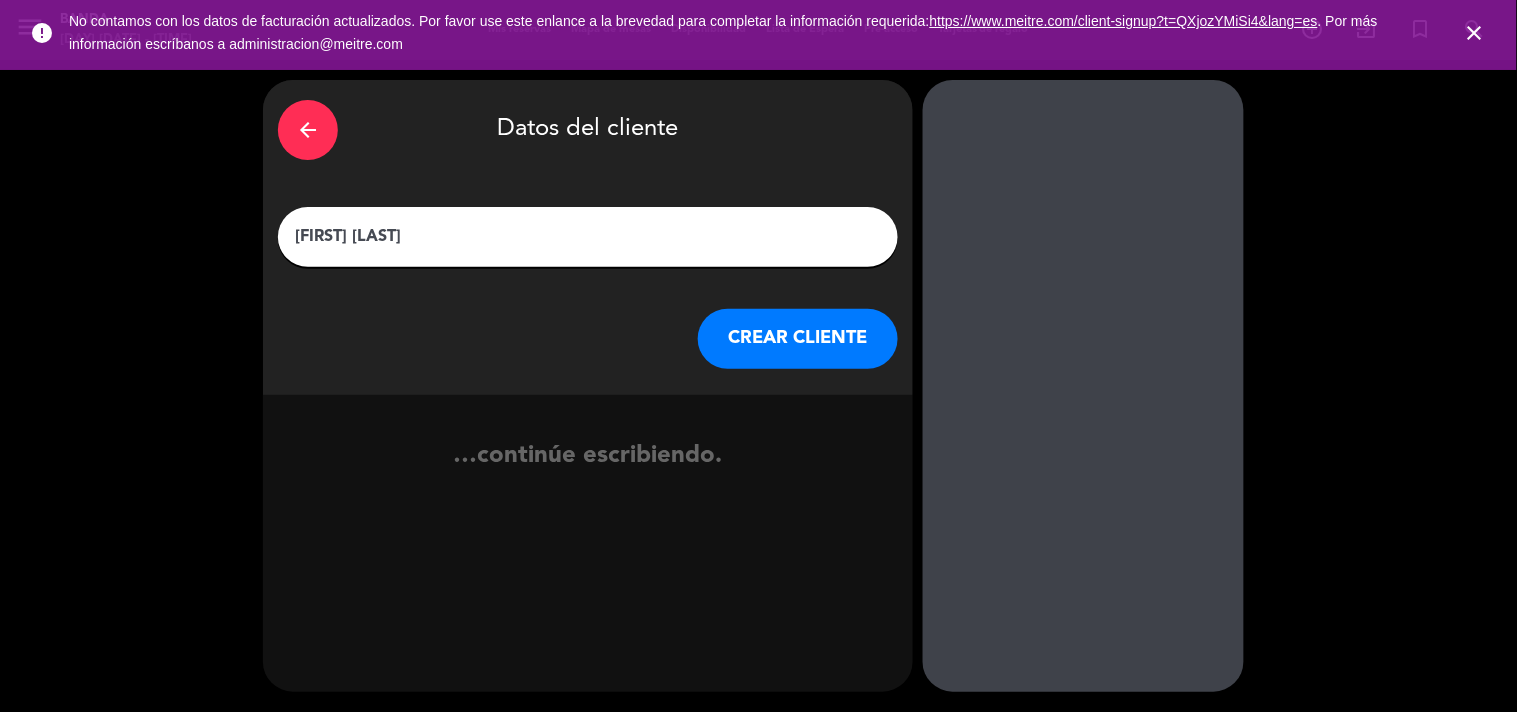 type on "[FIRST] [LAST]" 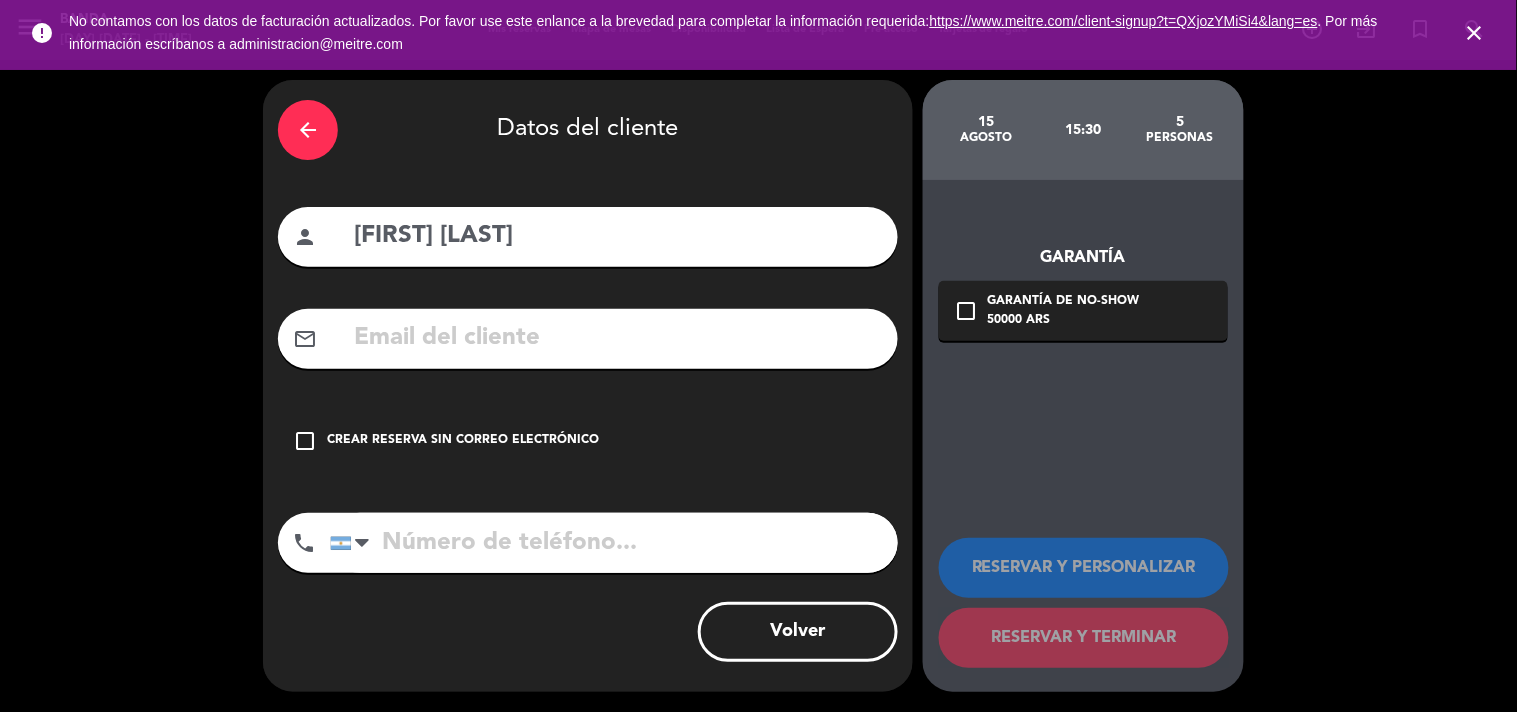 click at bounding box center (617, 338) 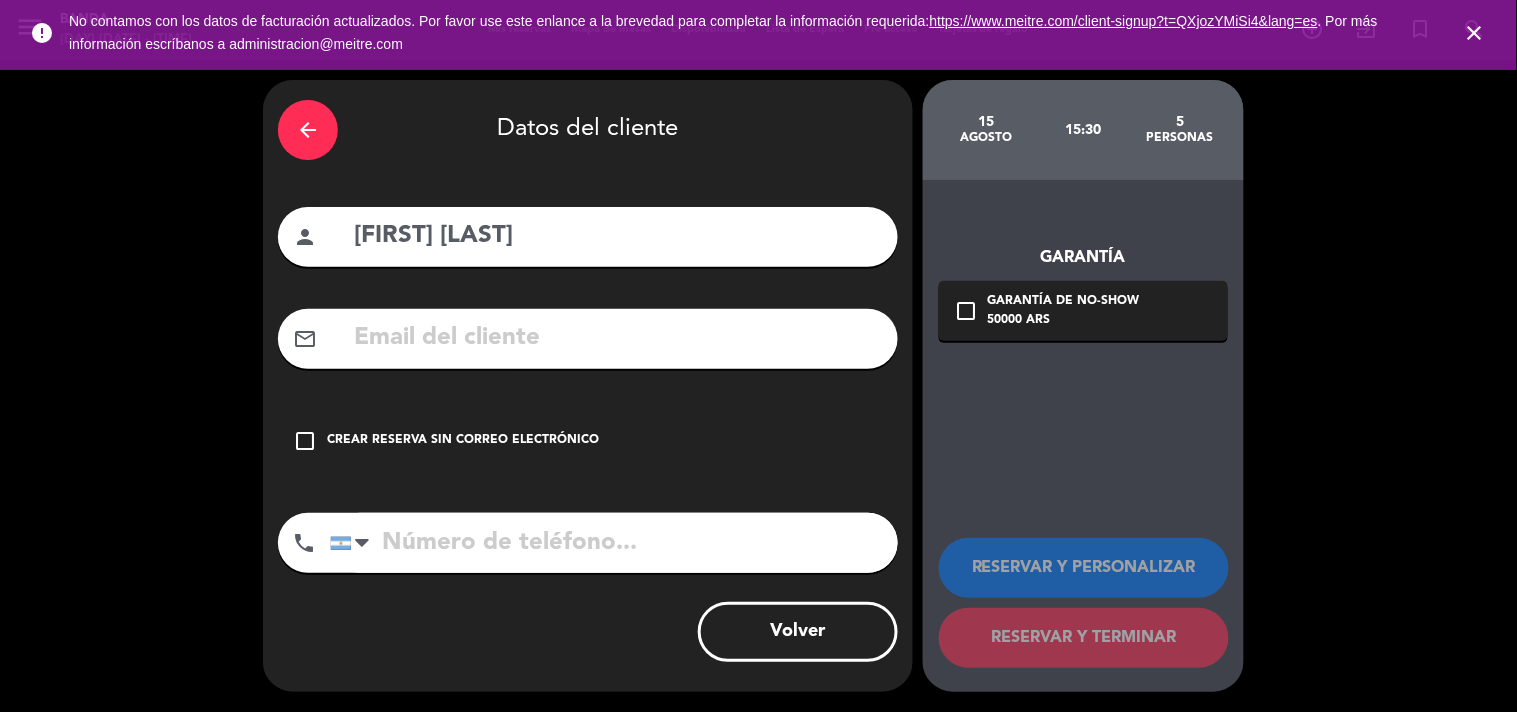 click at bounding box center (617, 338) 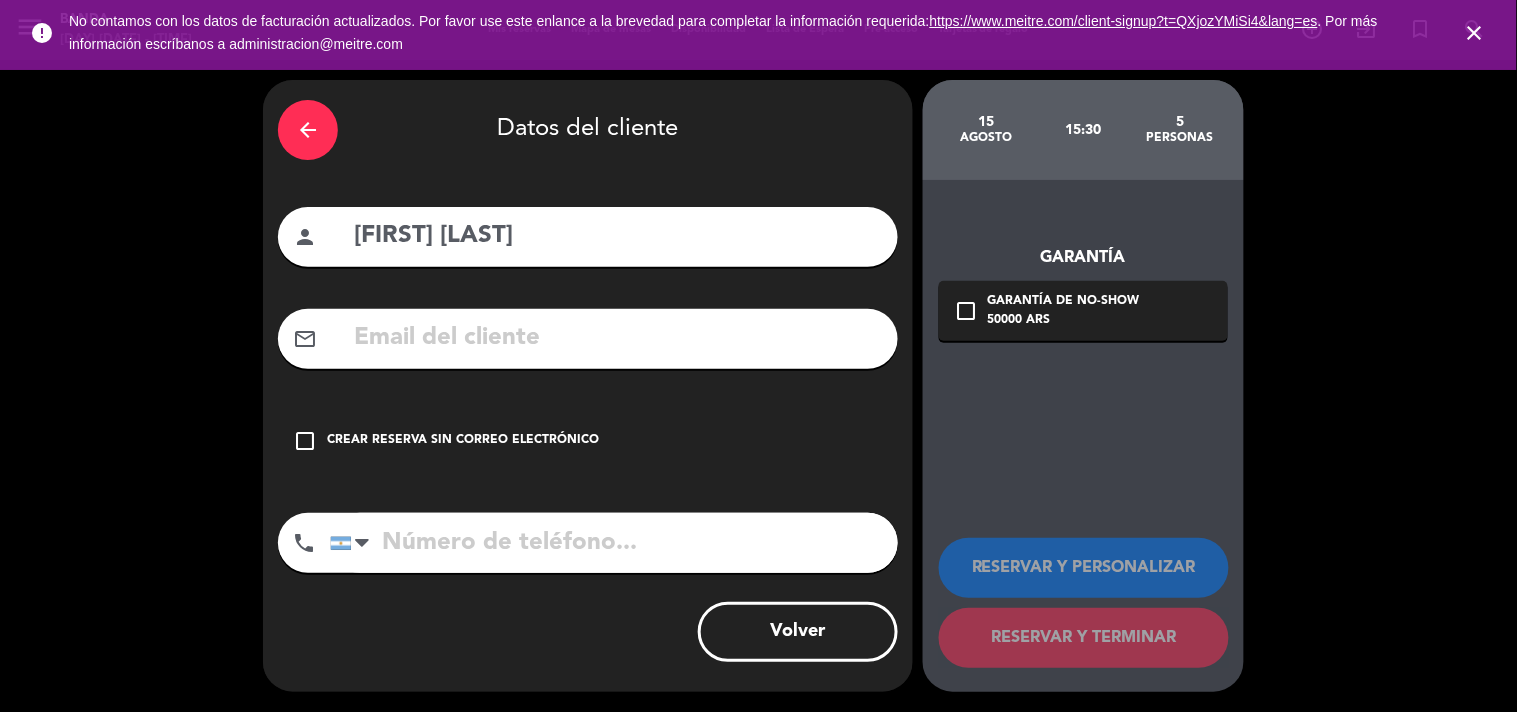 paste on "[EMAIL]" 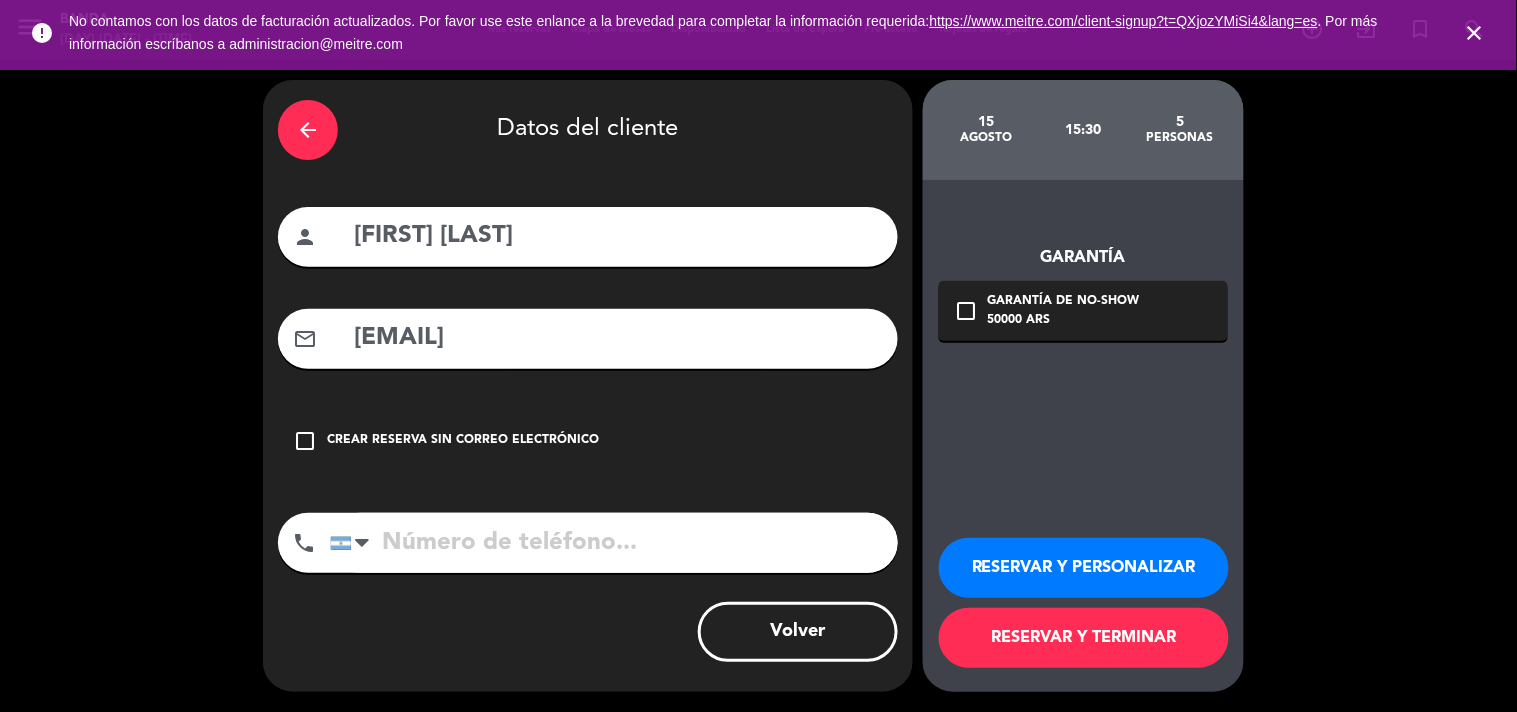 type on "[EMAIL]" 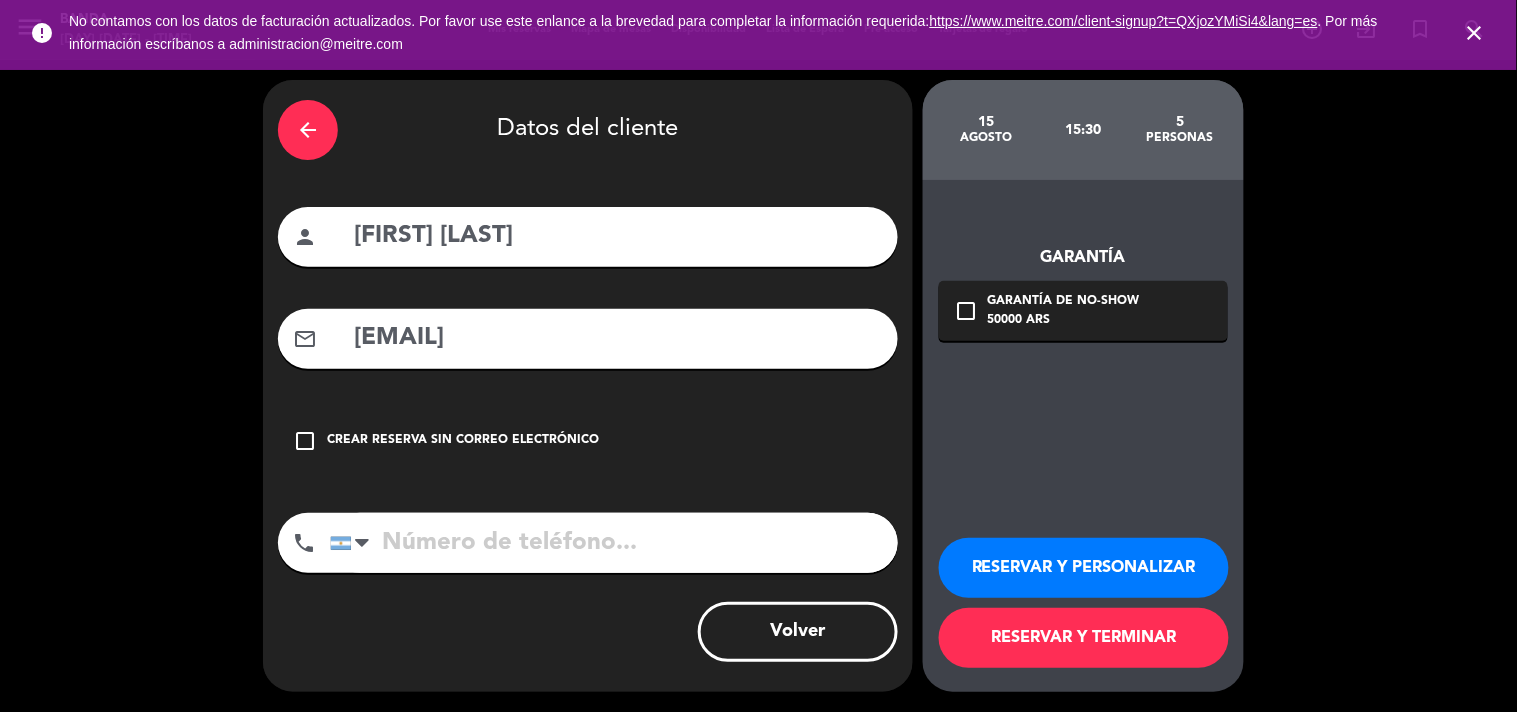 click at bounding box center [614, 543] 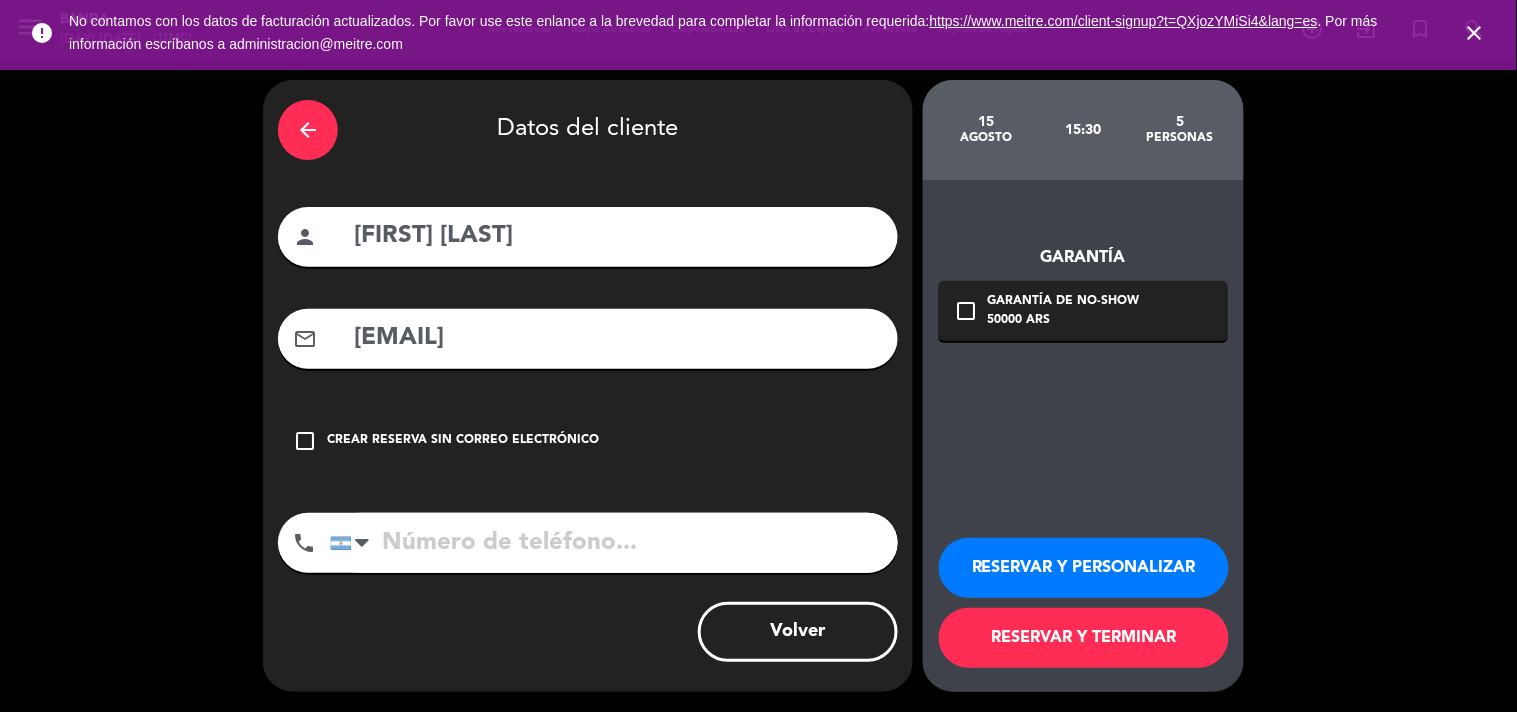 click at bounding box center [614, 543] 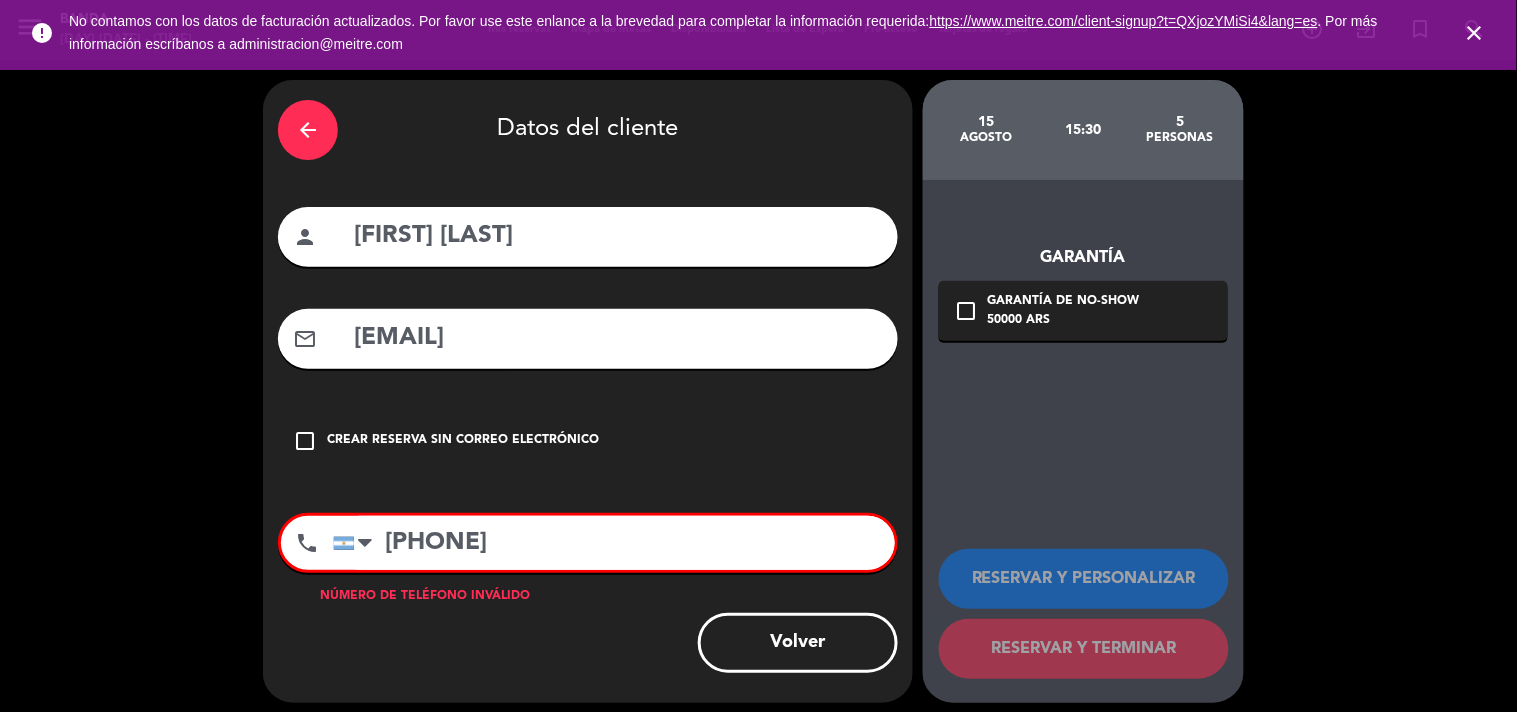 type on "[PHONE]" 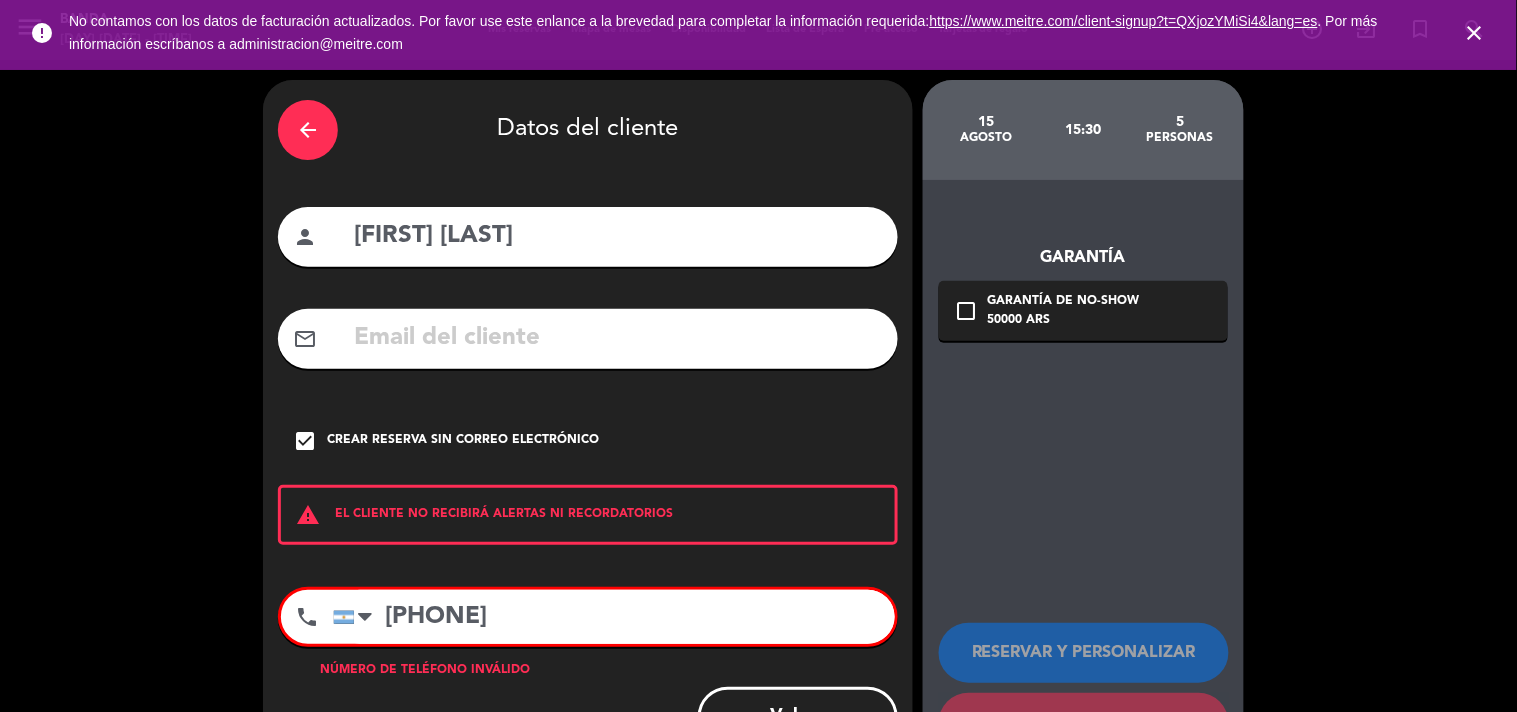 click on "check_box" at bounding box center (305, 441) 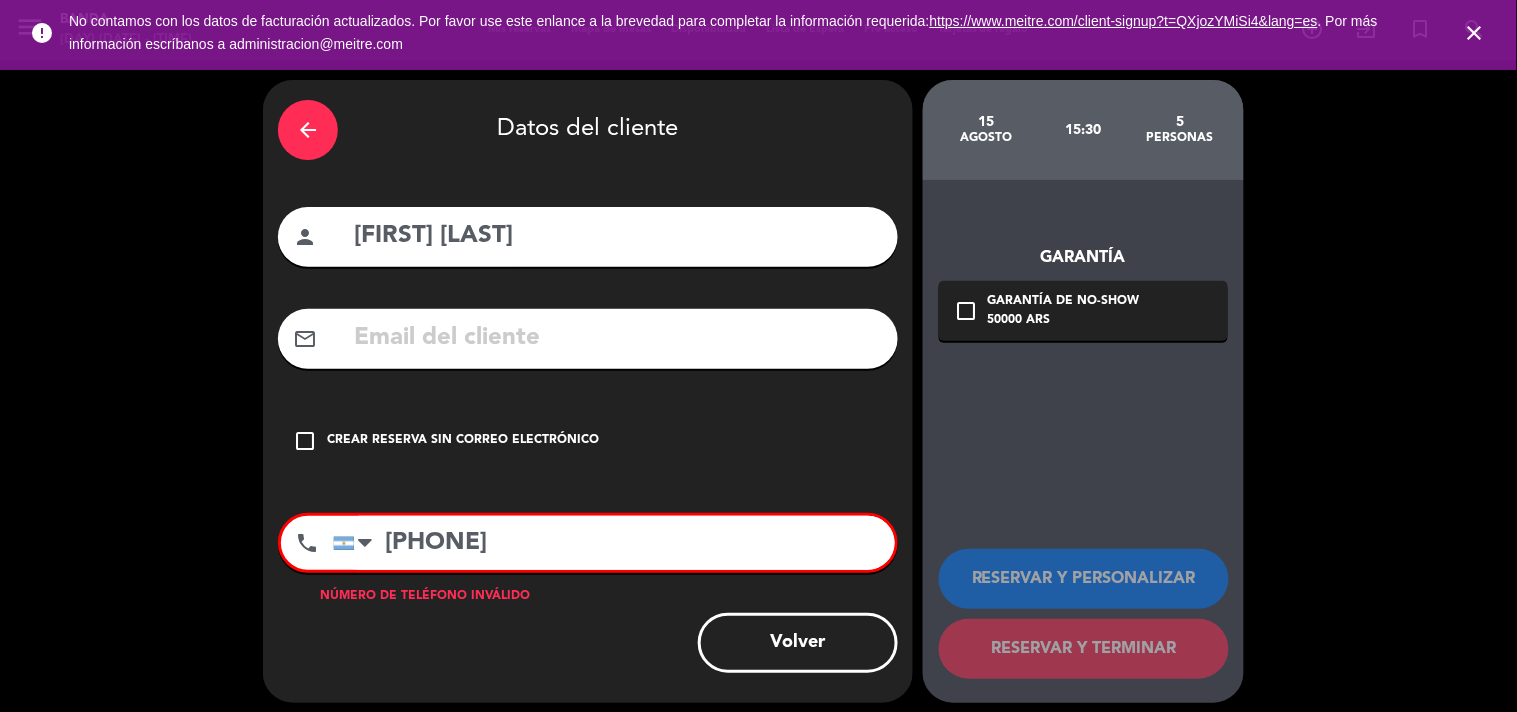 click on "[PHONE]" at bounding box center [614, 543] 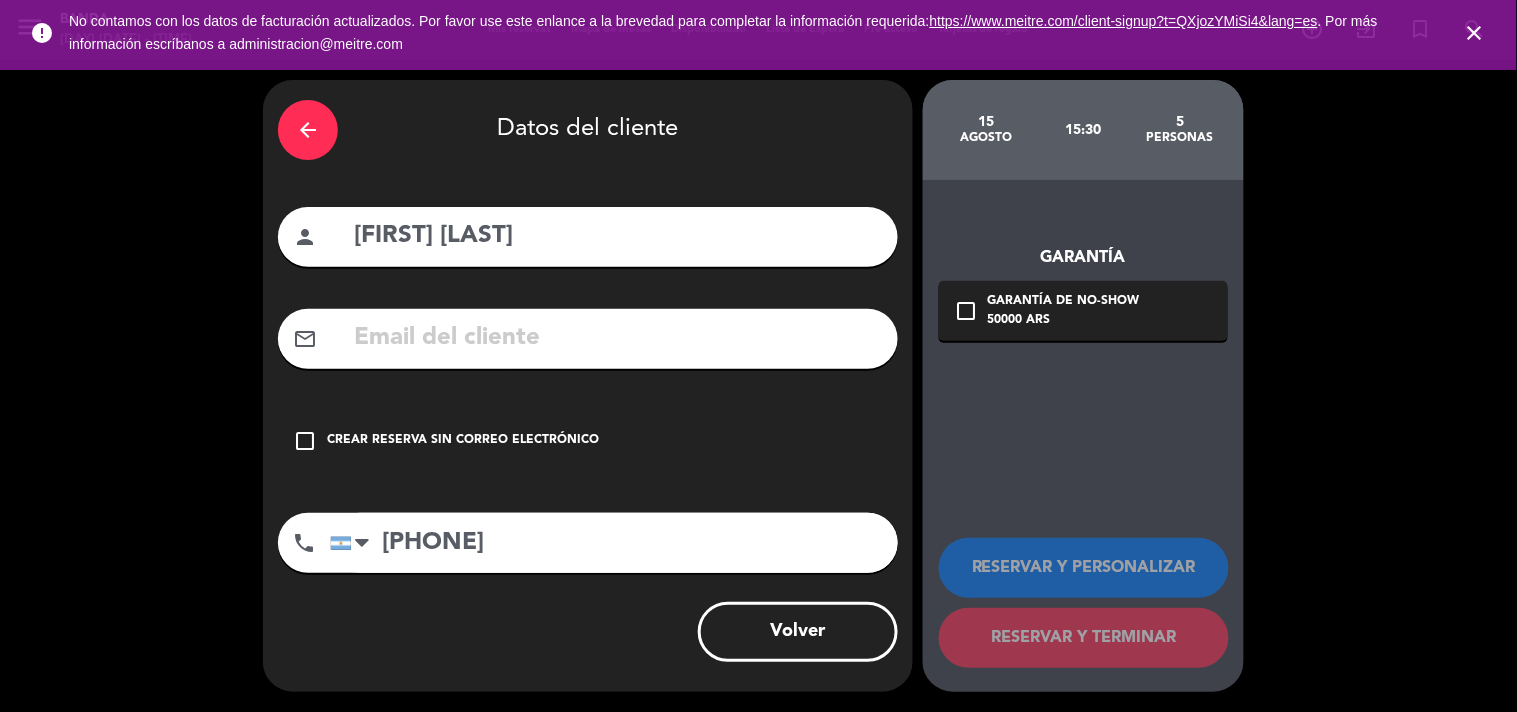 type on "[PHONE]" 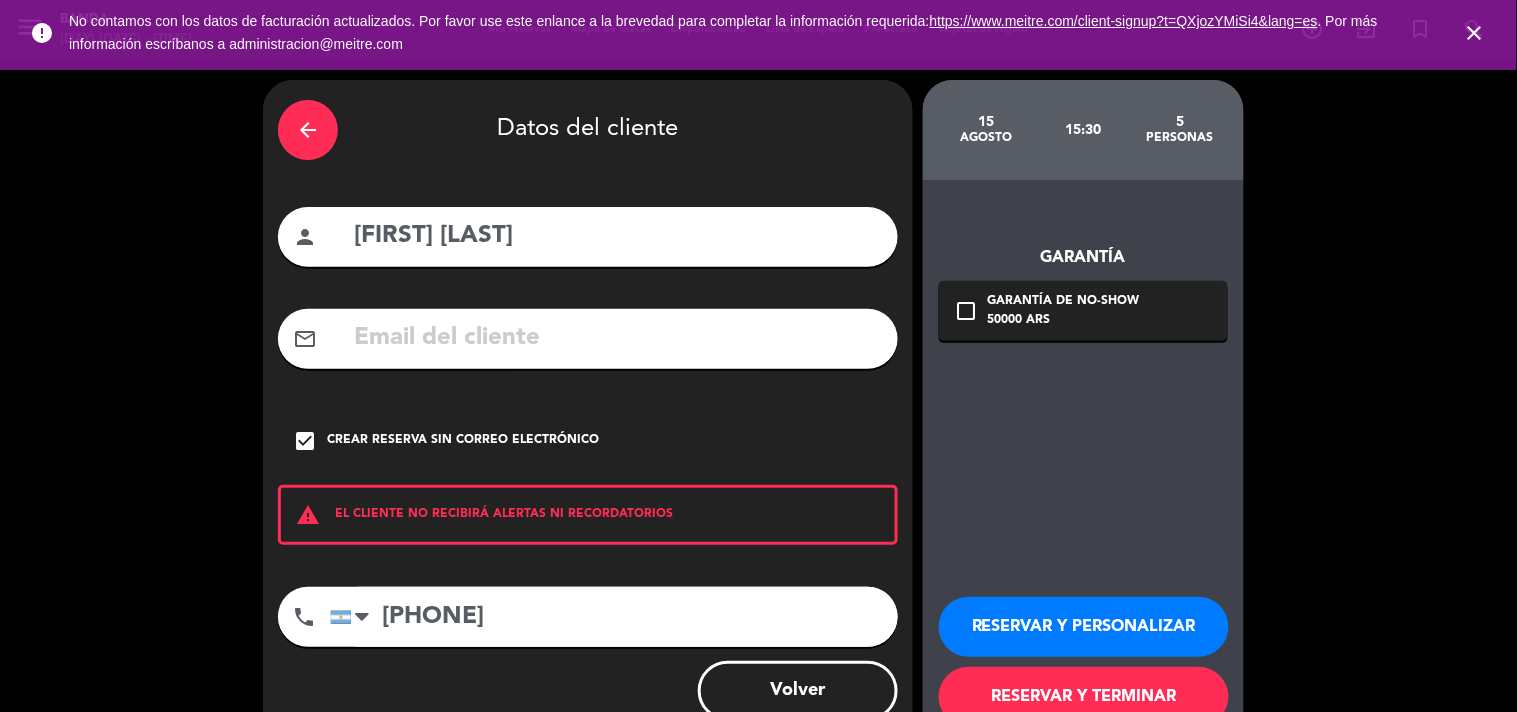click on "check_box" at bounding box center [305, 441] 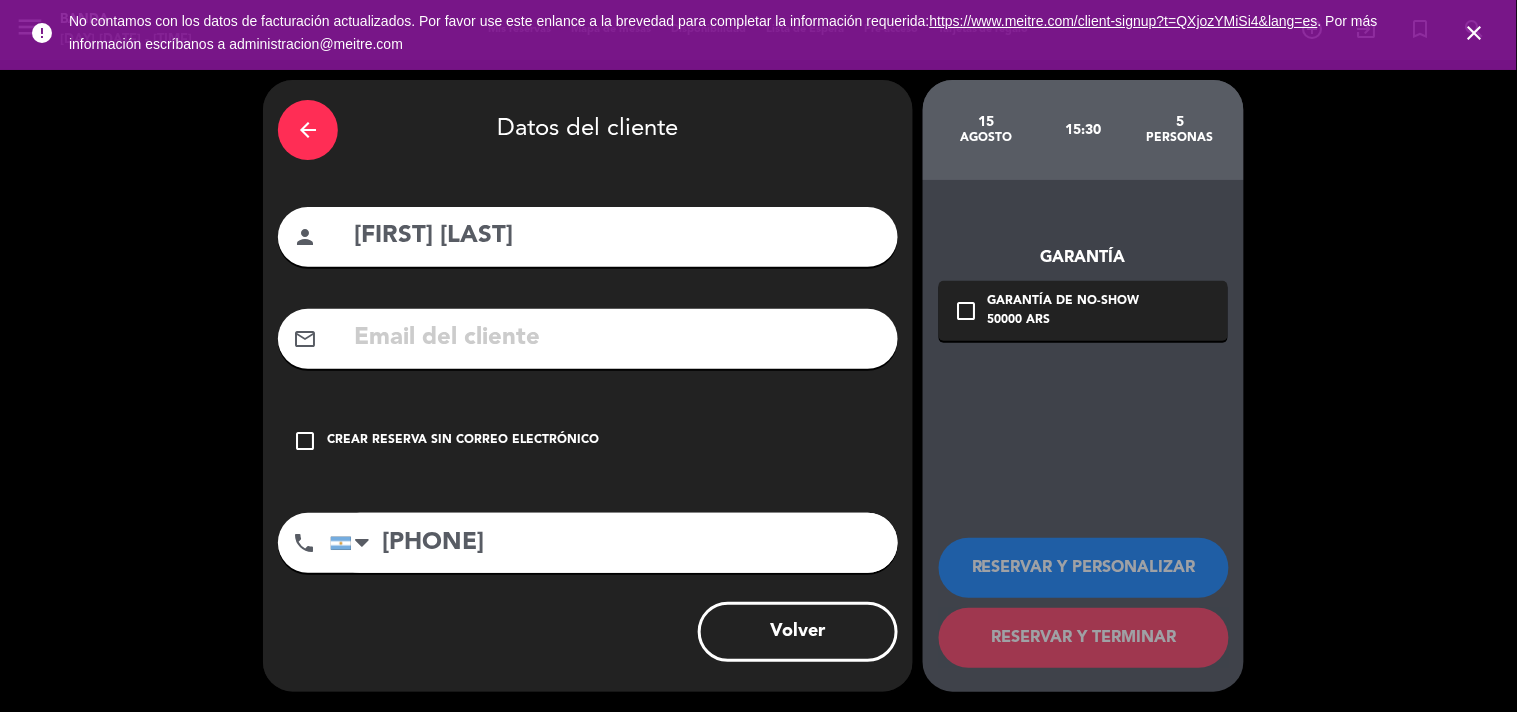 click at bounding box center (617, 338) 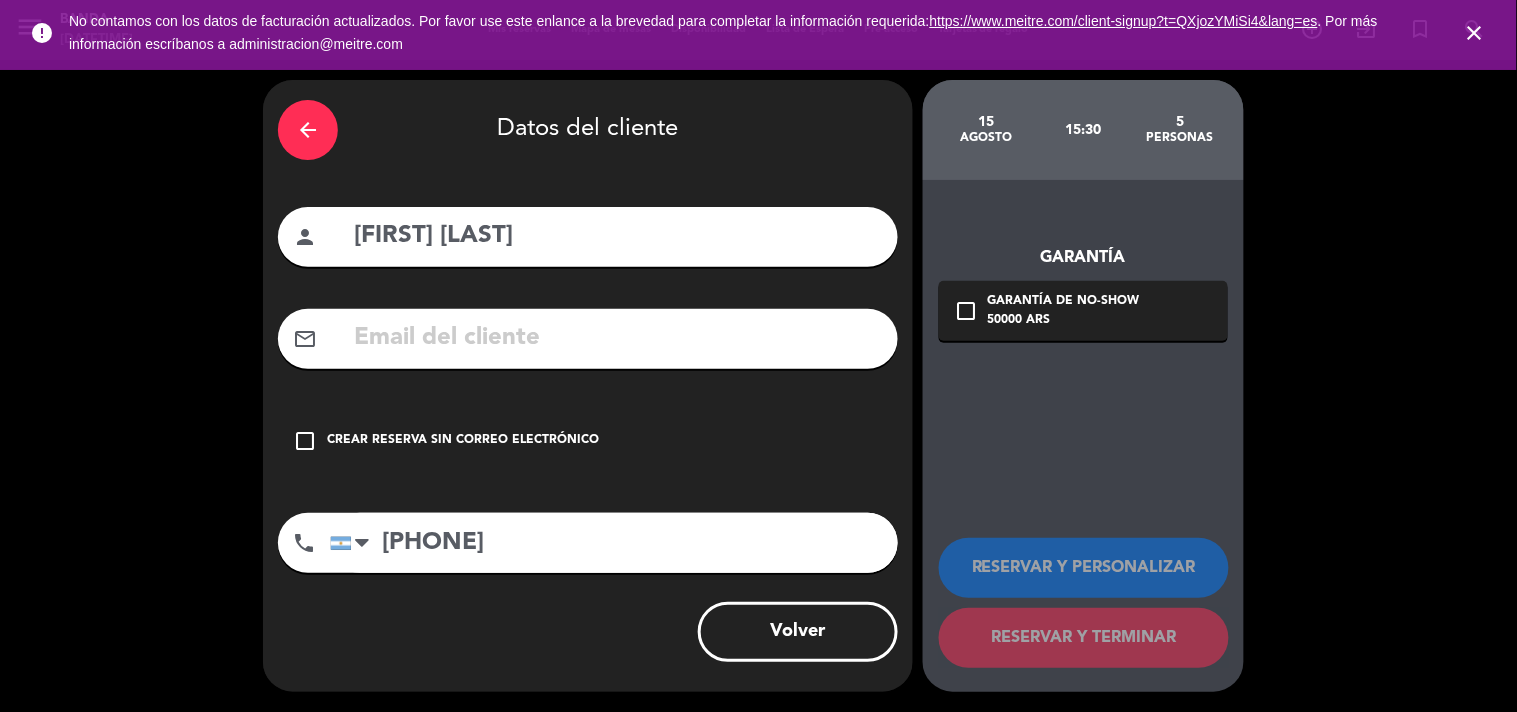 click at bounding box center (617, 338) 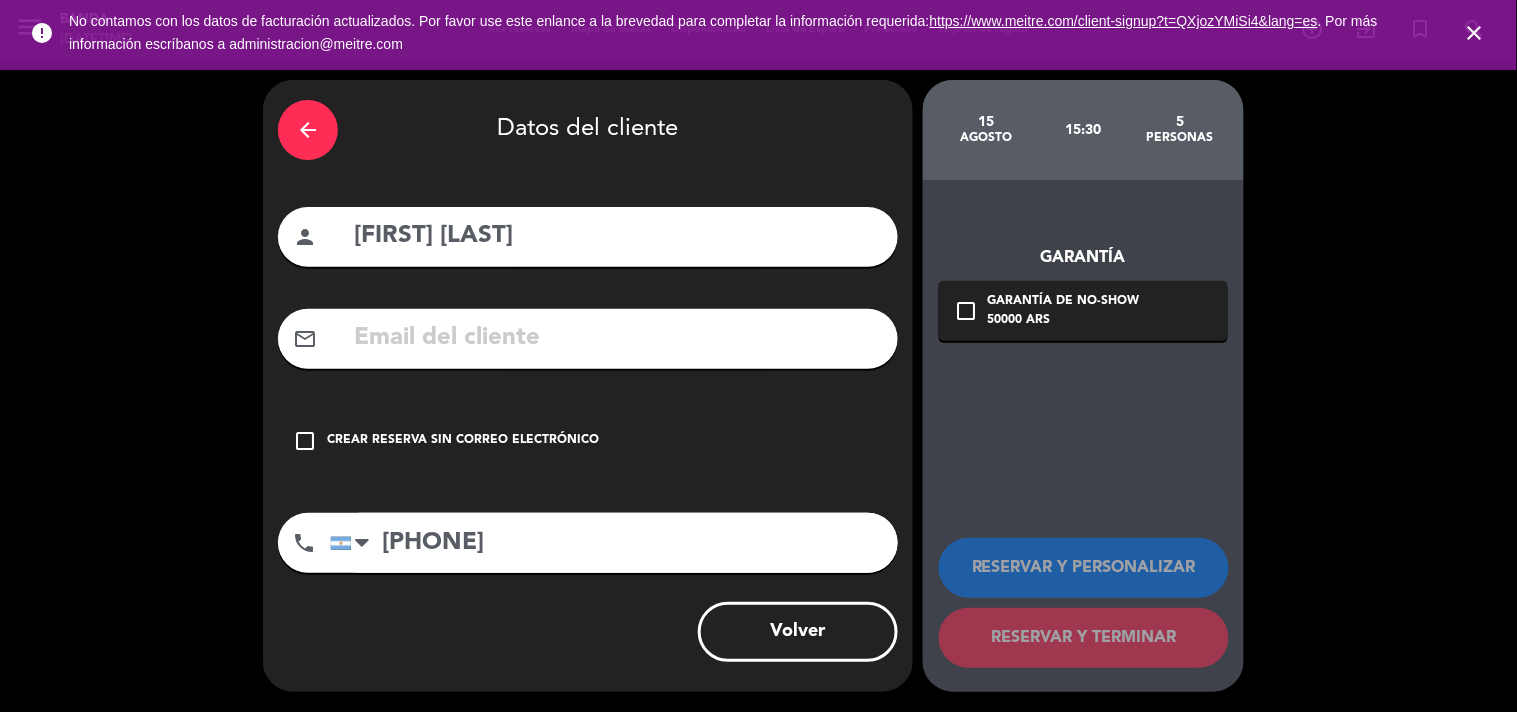 paste on "[EMAIL]" 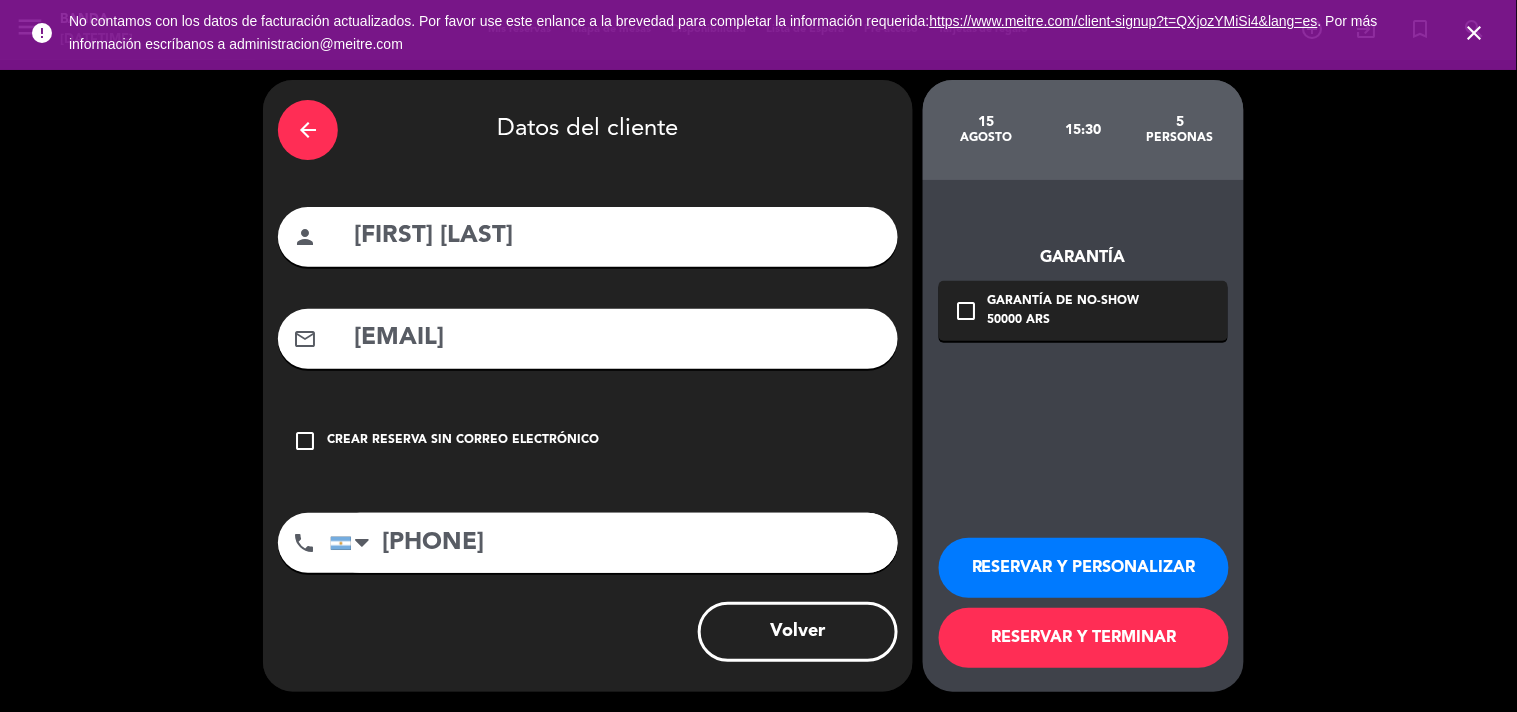 type on "[EMAIL]" 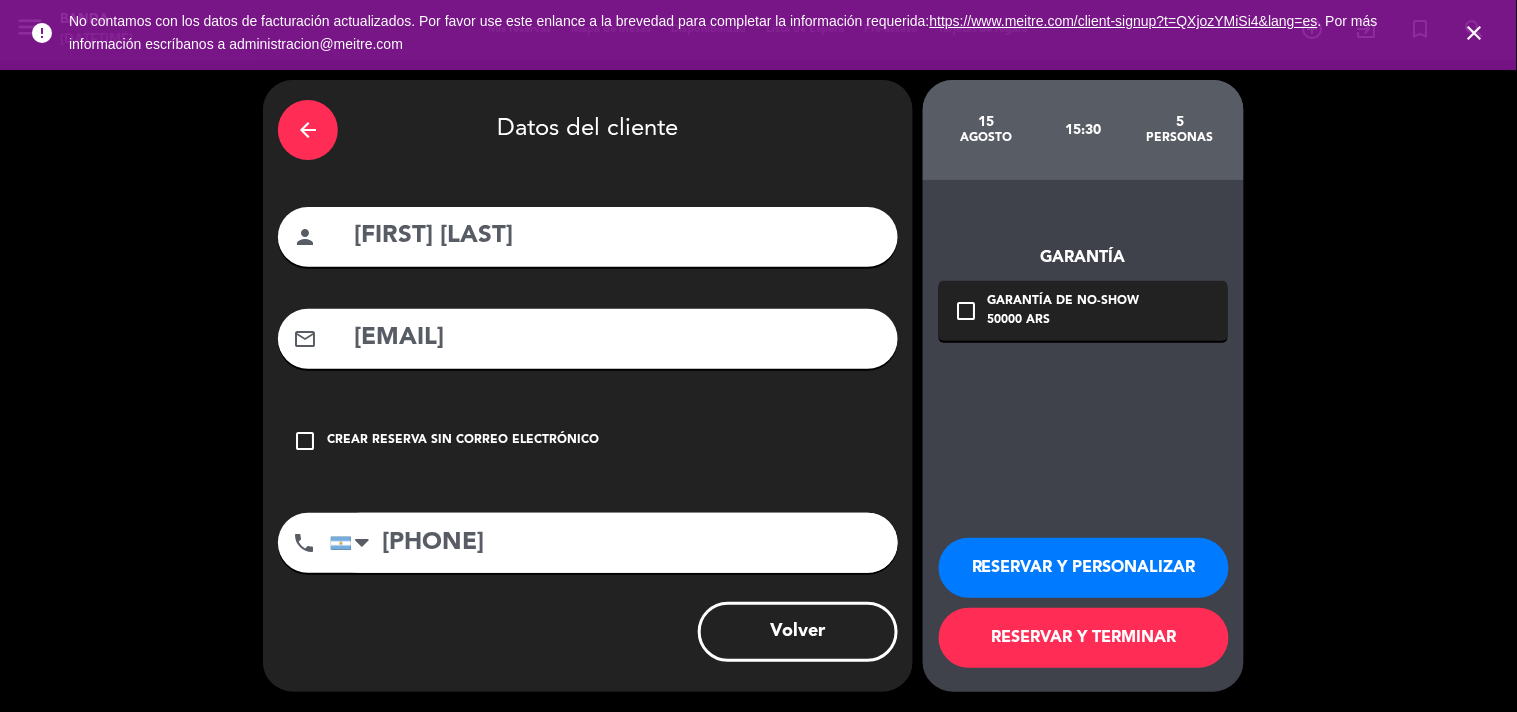 click on "RESERVAR Y PERSONALIZAR" at bounding box center [1084, 568] 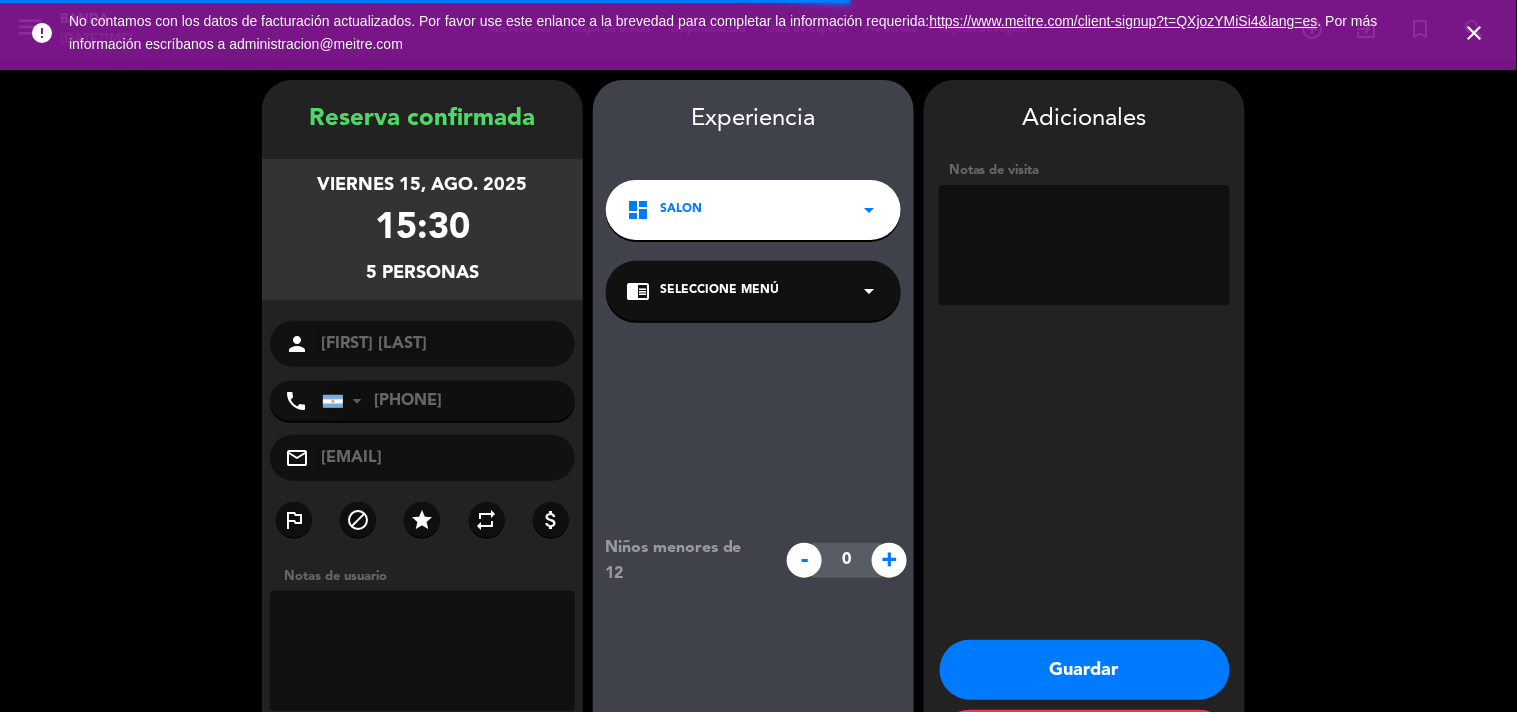 scroll, scrollTop: 80, scrollLeft: 0, axis: vertical 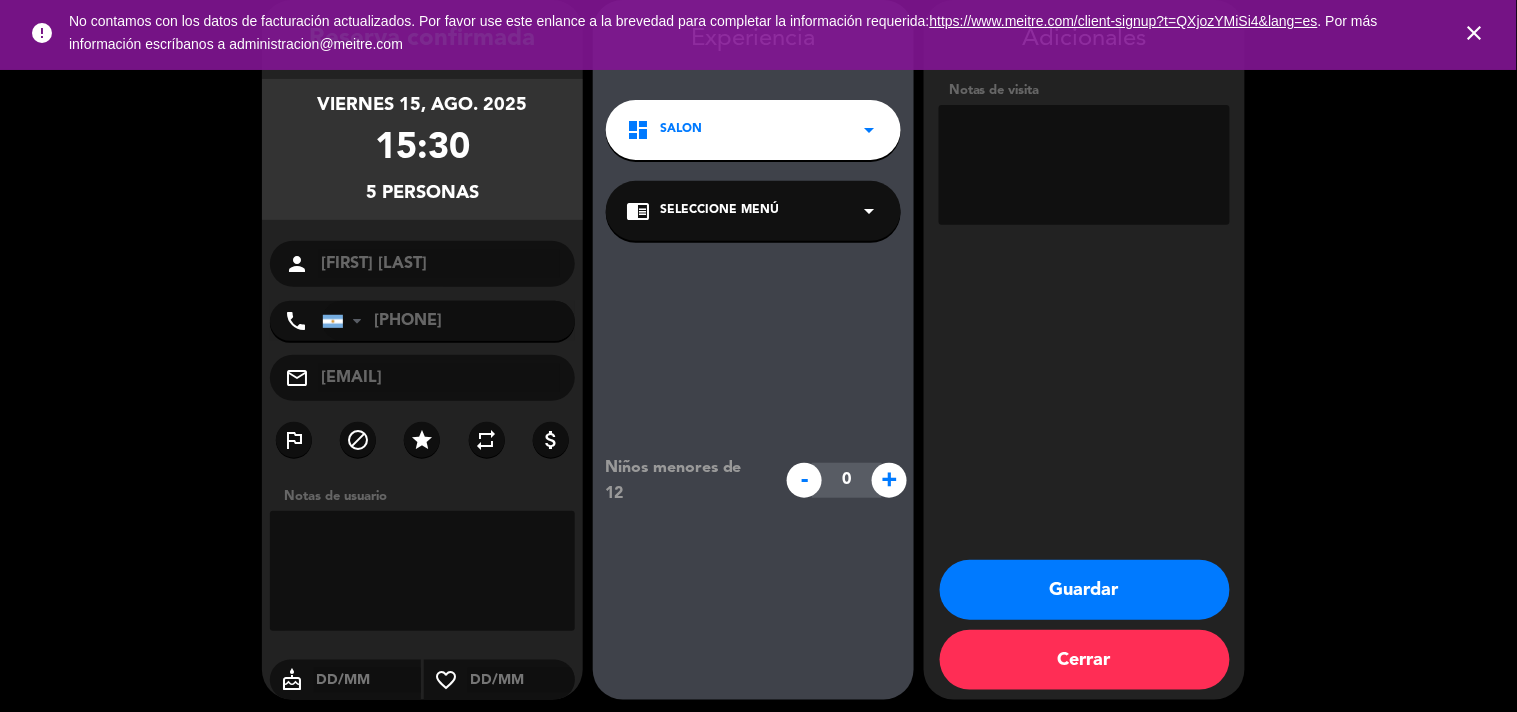 click at bounding box center [422, 571] 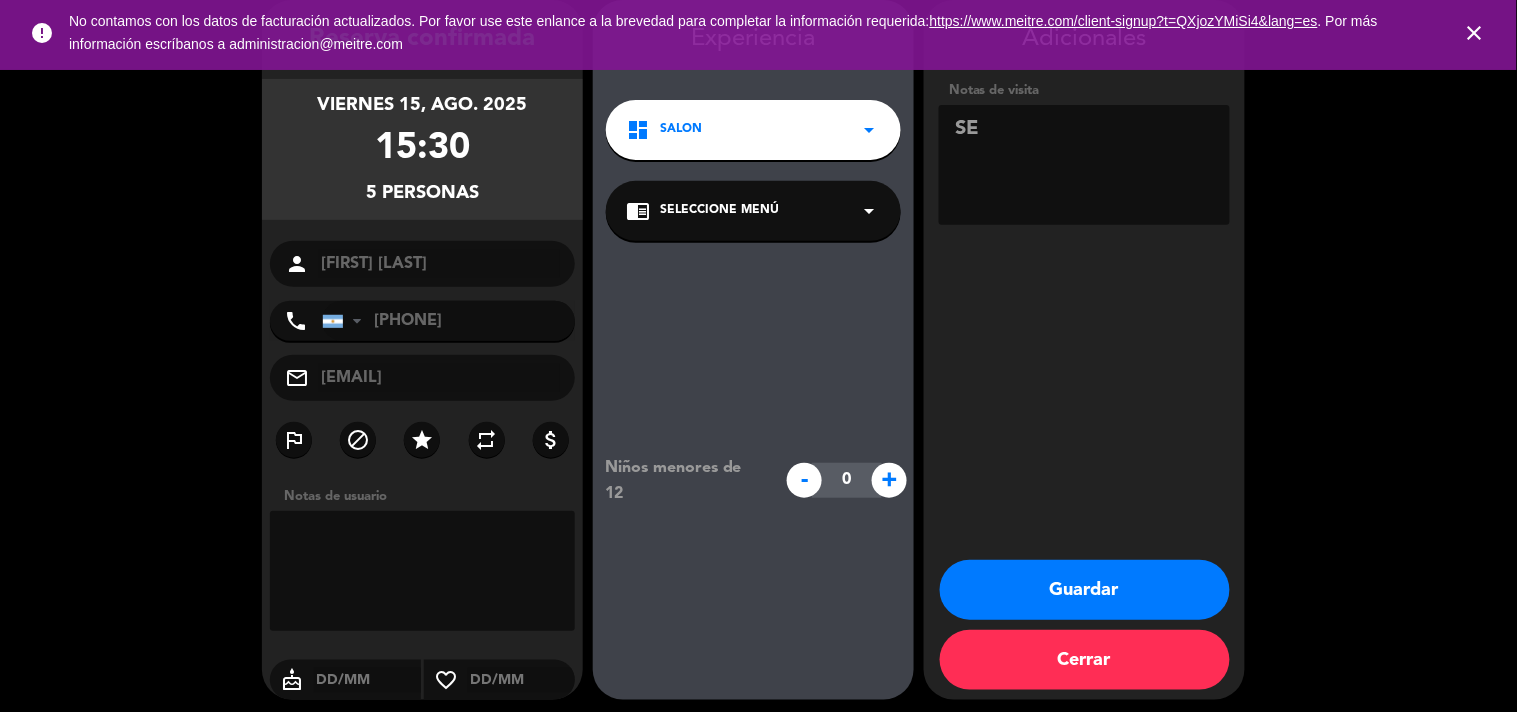 type on "S" 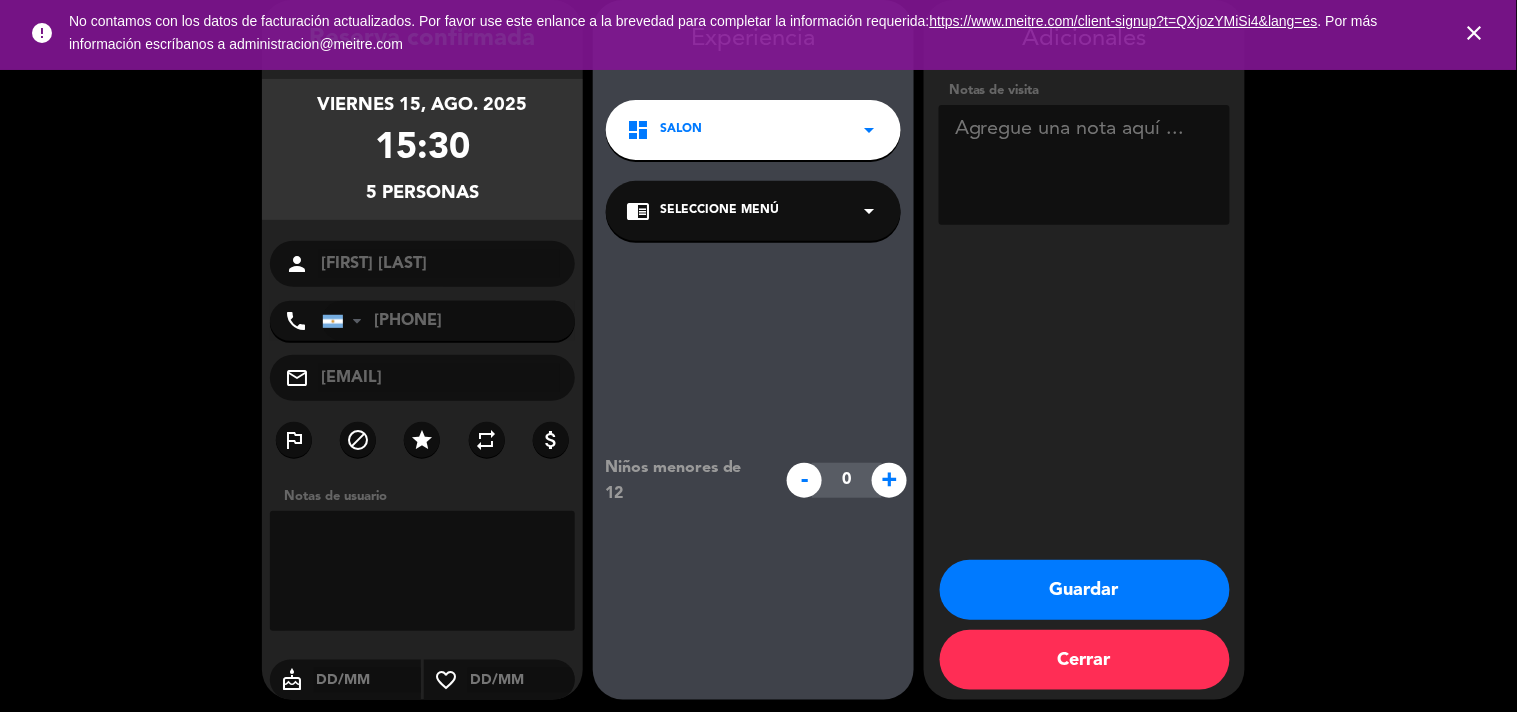 click at bounding box center [1084, 165] 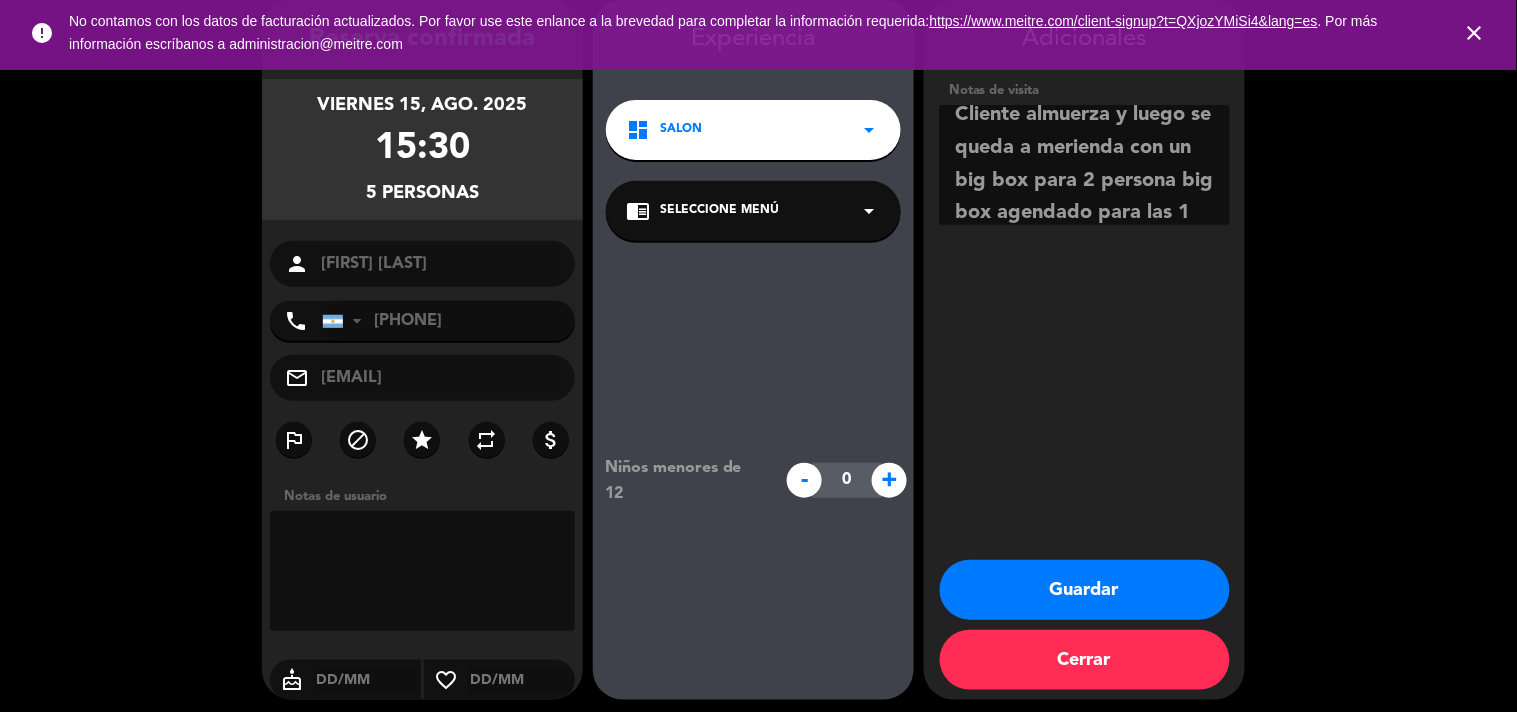 scroll, scrollTop: 46, scrollLeft: 0, axis: vertical 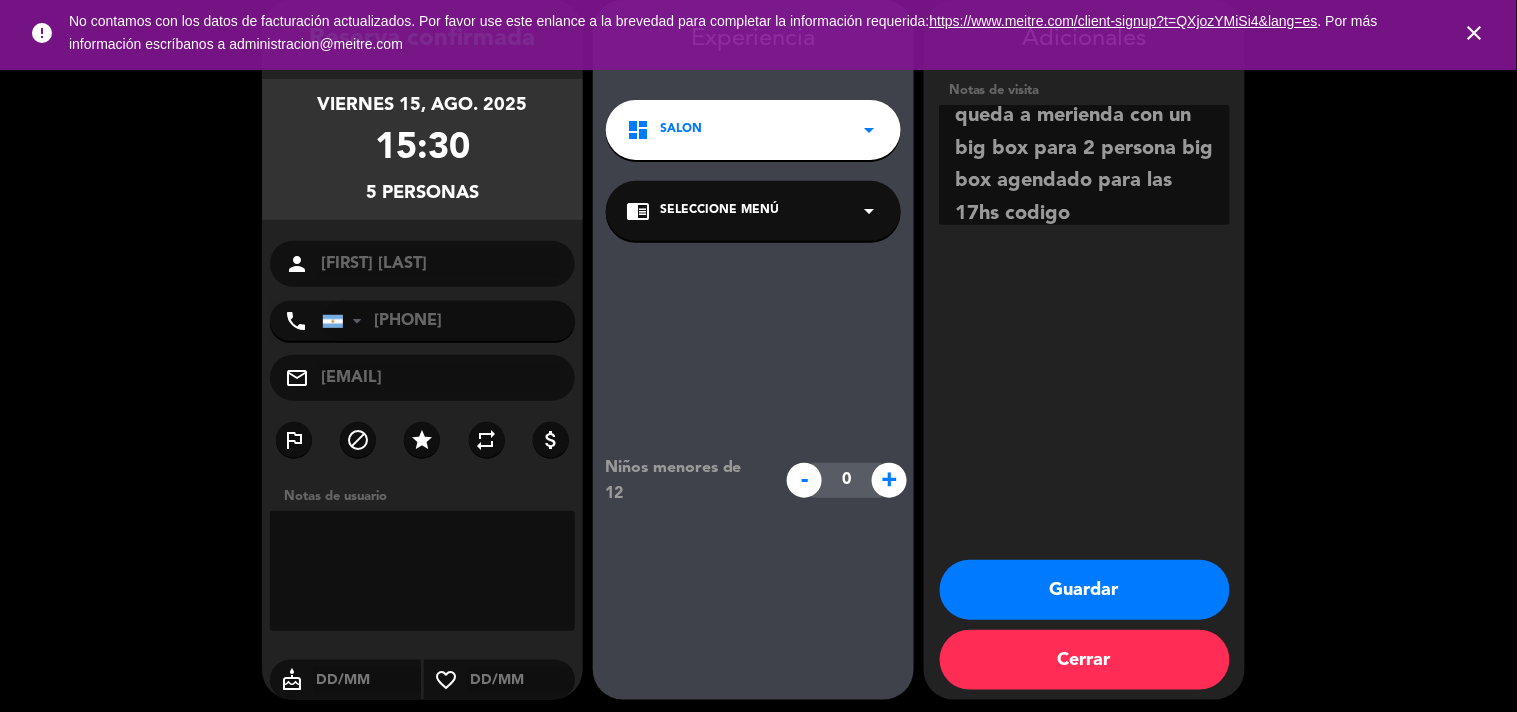 paste on "[LICENSE_PLATE]" 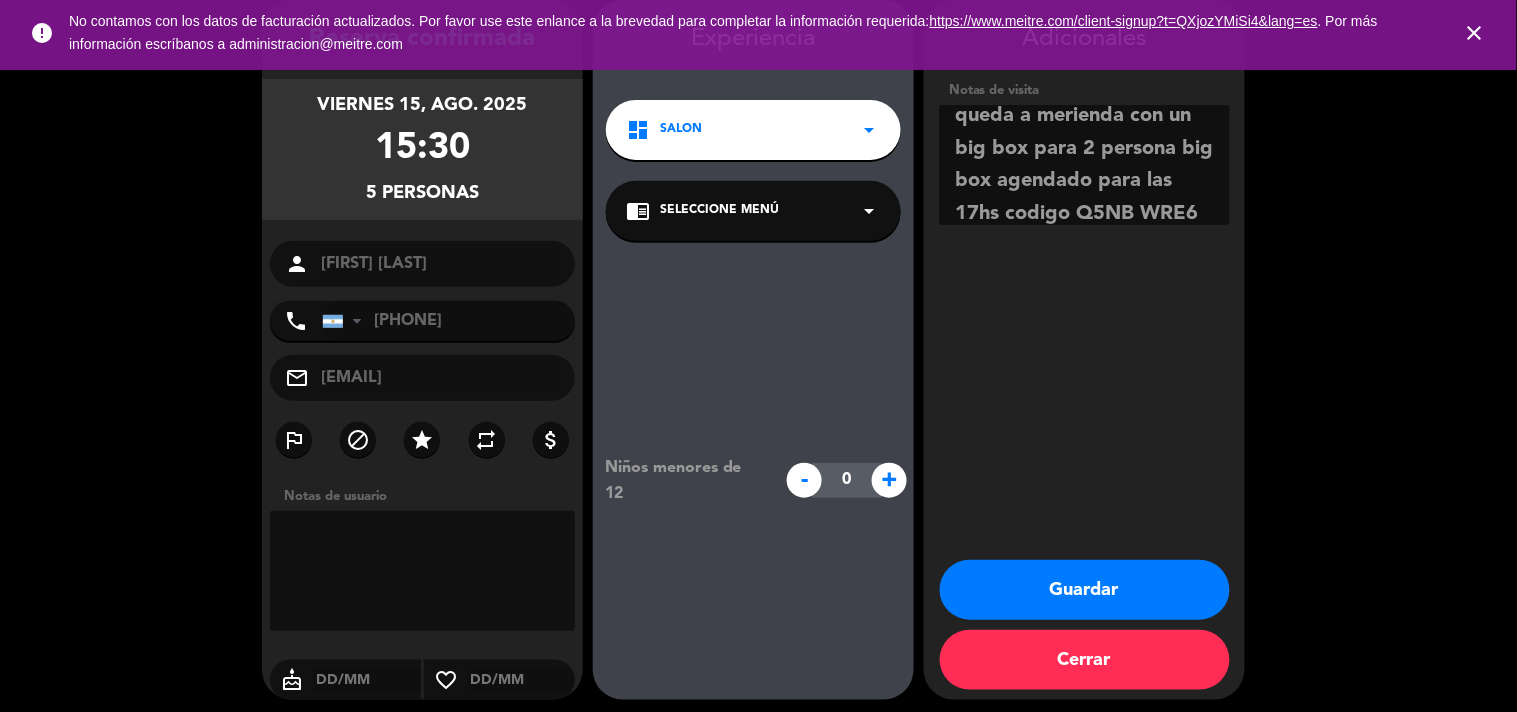 type on "Cliente almuerza y luego se queda a merienda con un big box para 2 persona big box agendado para las 17hs codigo Q5NB WRE6" 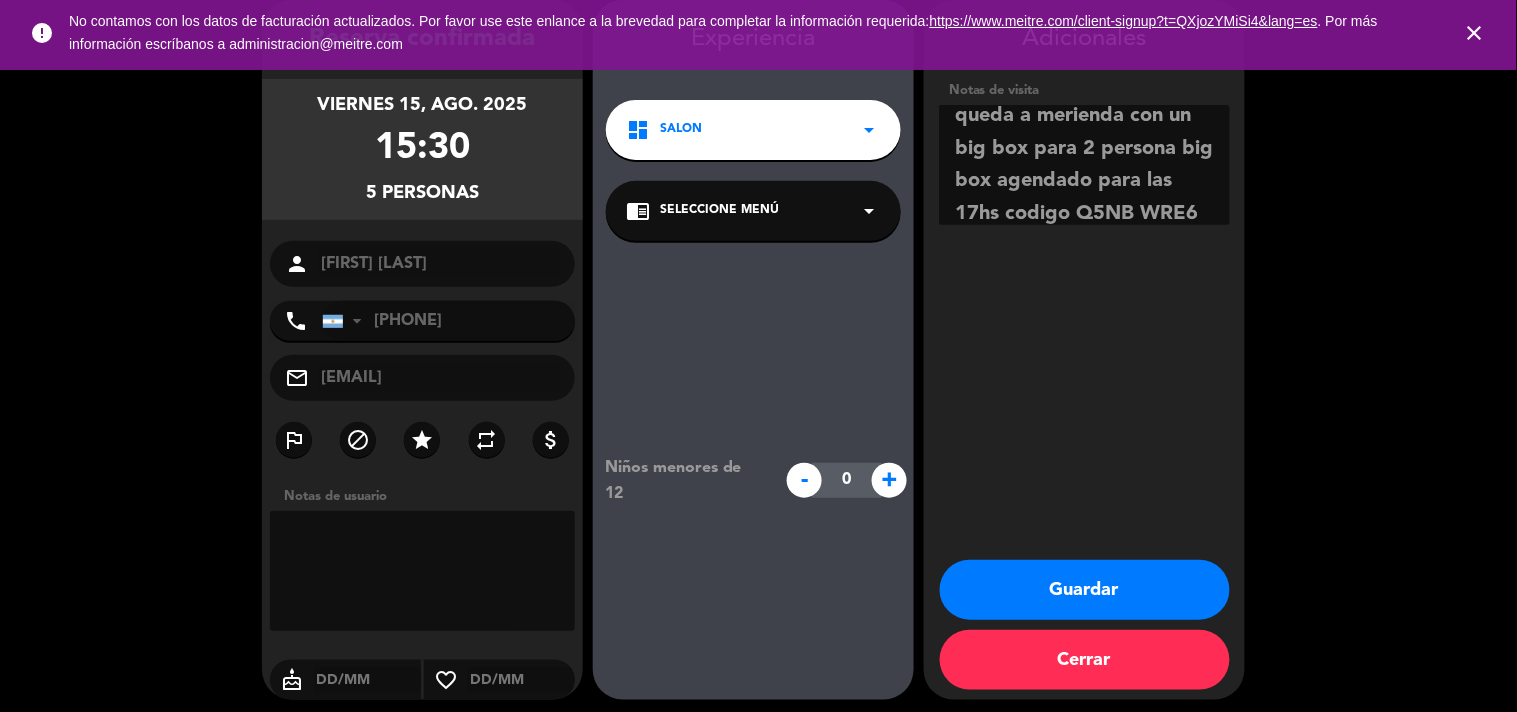click on "Guardar" at bounding box center (1085, 590) 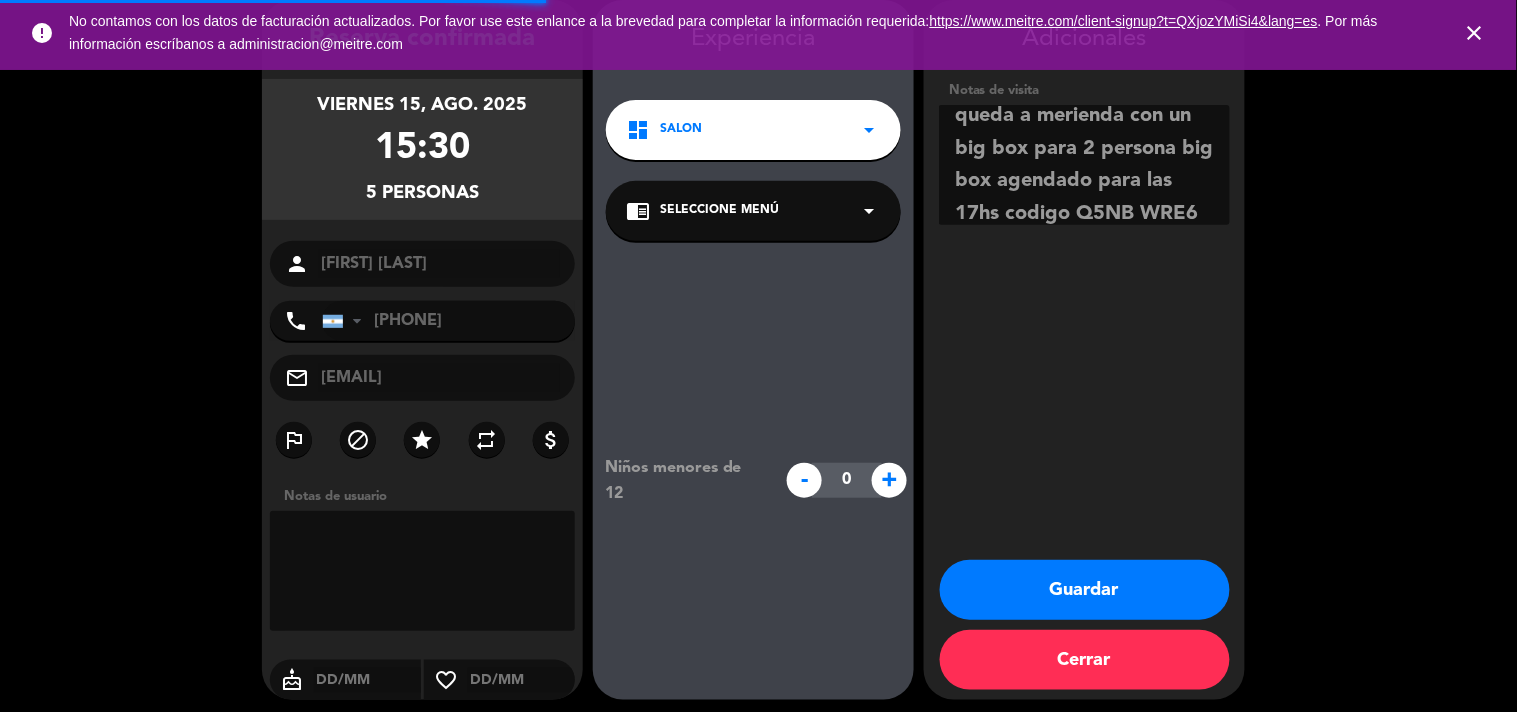 click on "Guardar" at bounding box center (1085, 590) 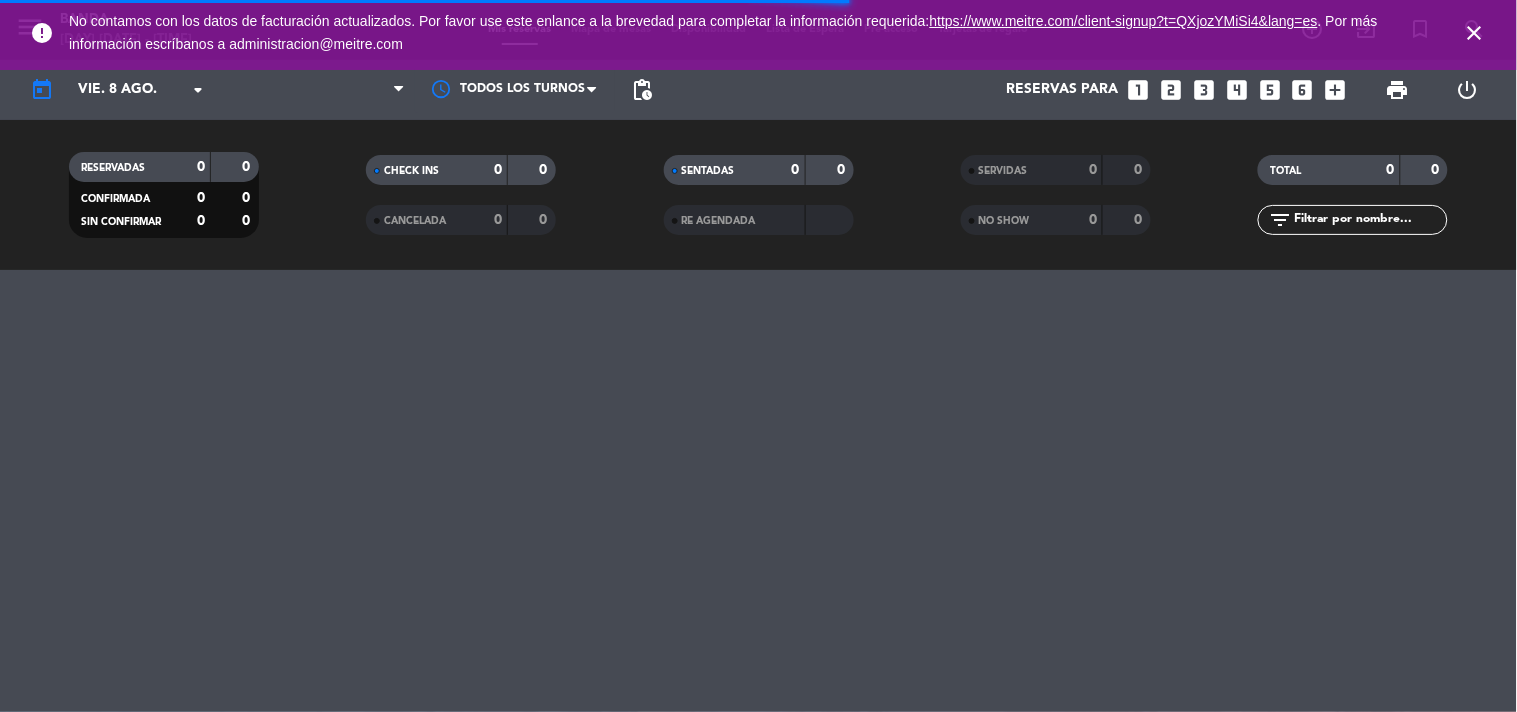 scroll, scrollTop: 0, scrollLeft: 0, axis: both 